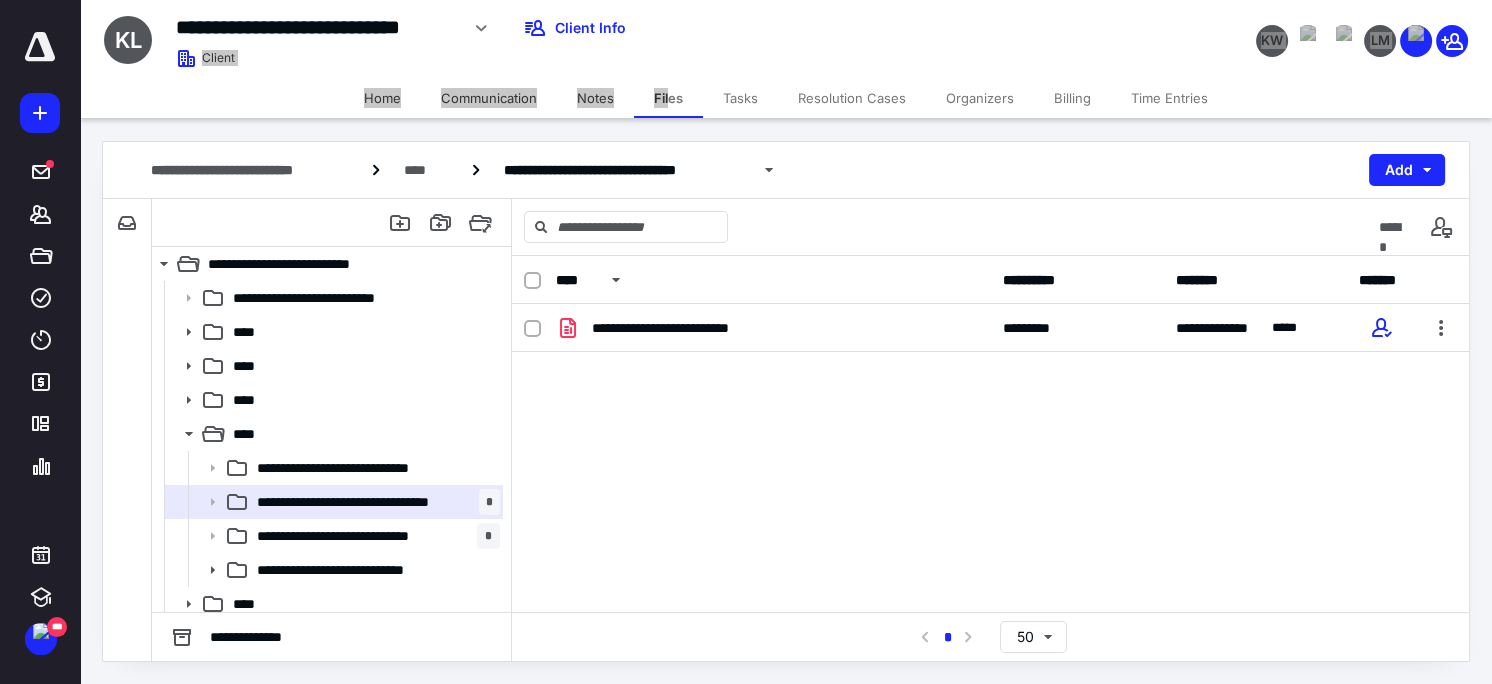 scroll, scrollTop: 0, scrollLeft: 0, axis: both 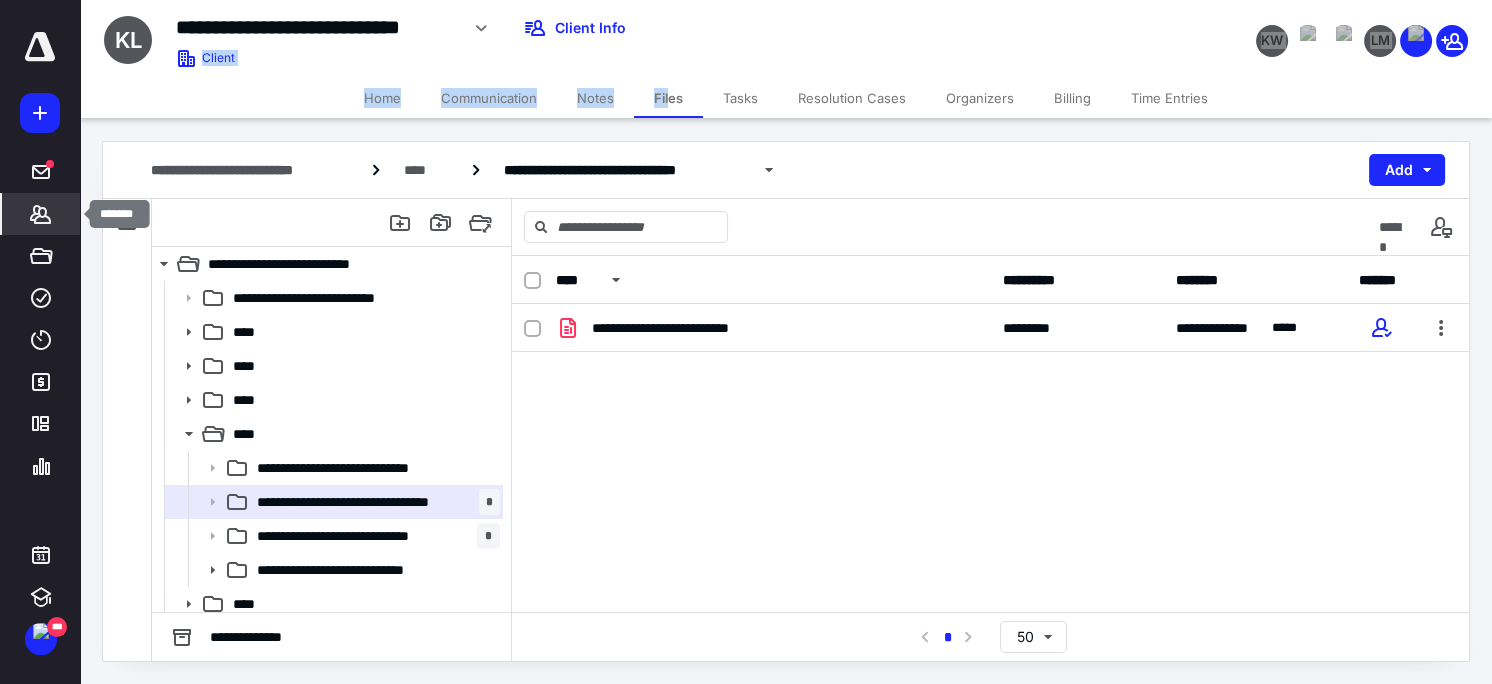 click 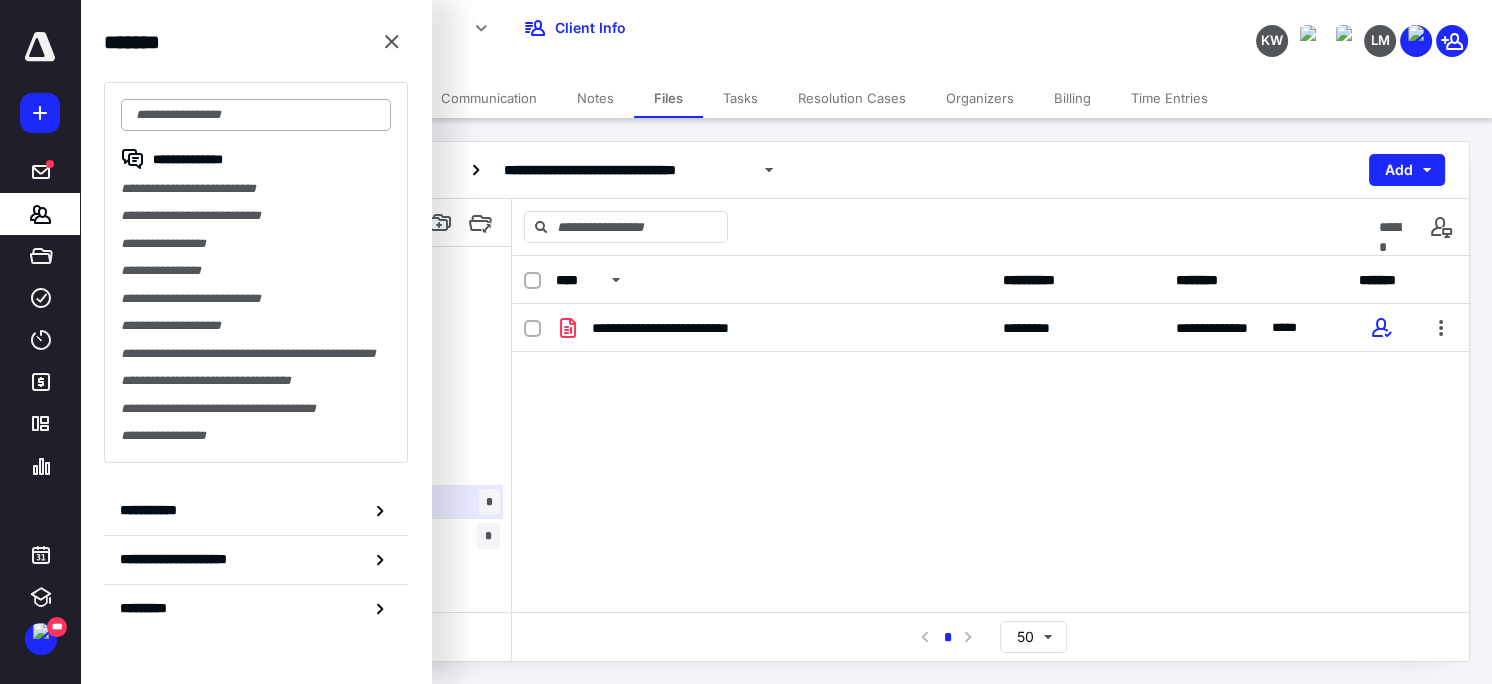click at bounding box center [256, 115] 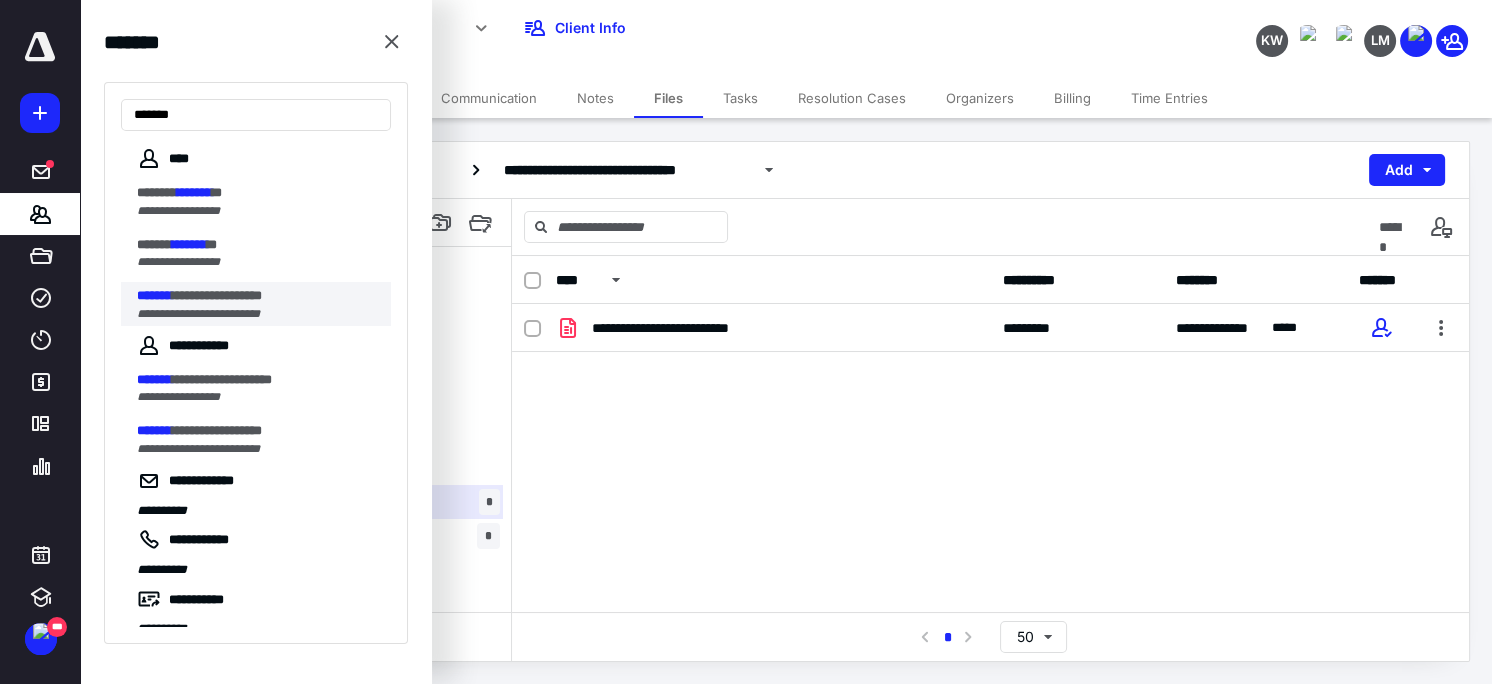 type on "*******" 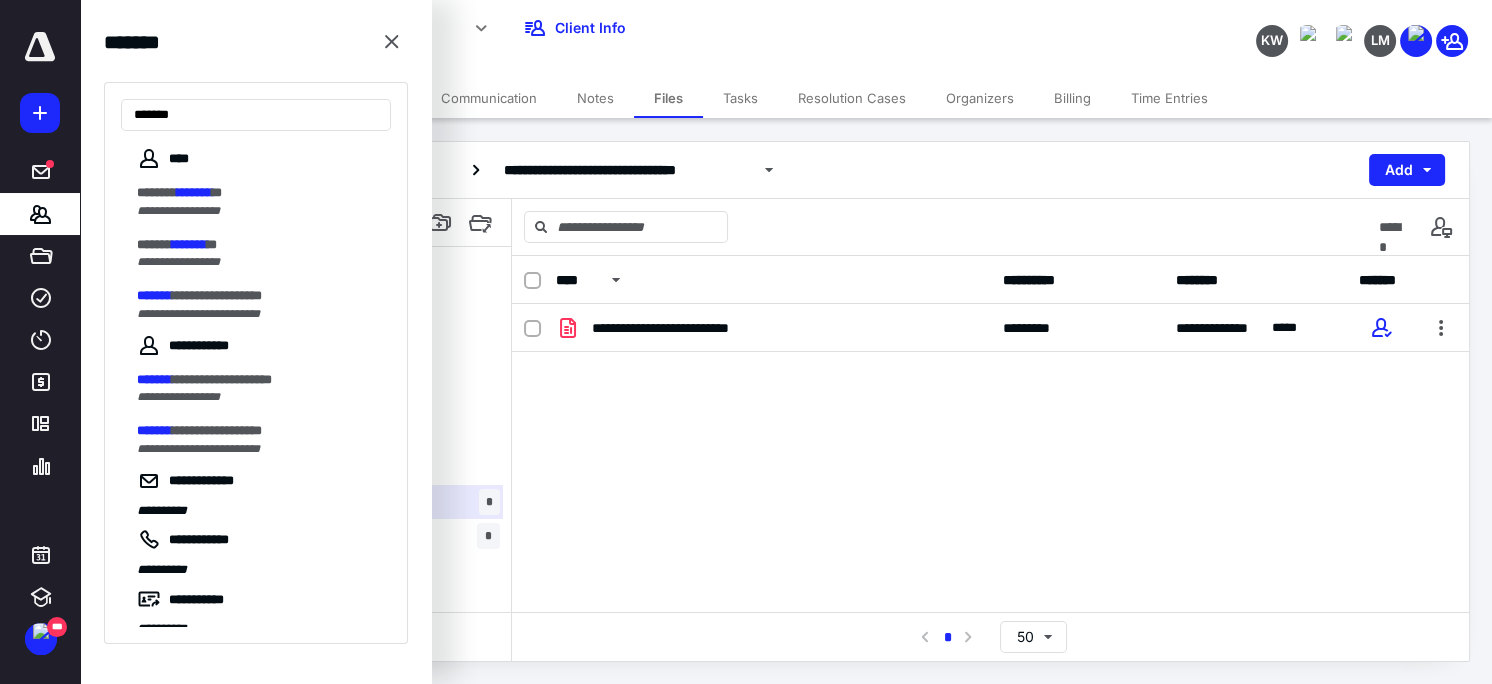 click on "**********" at bounding box center (258, 296) 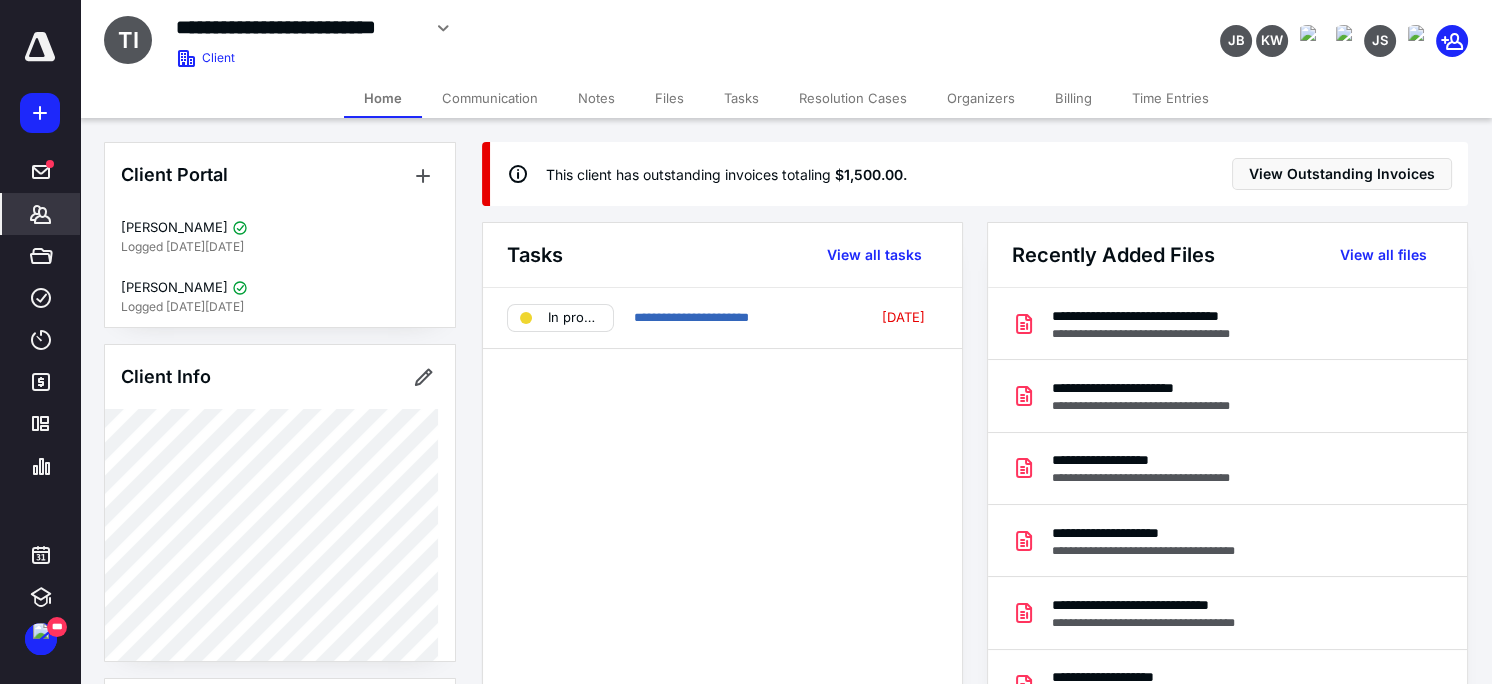 click on "**********" at bounding box center [722, 504] 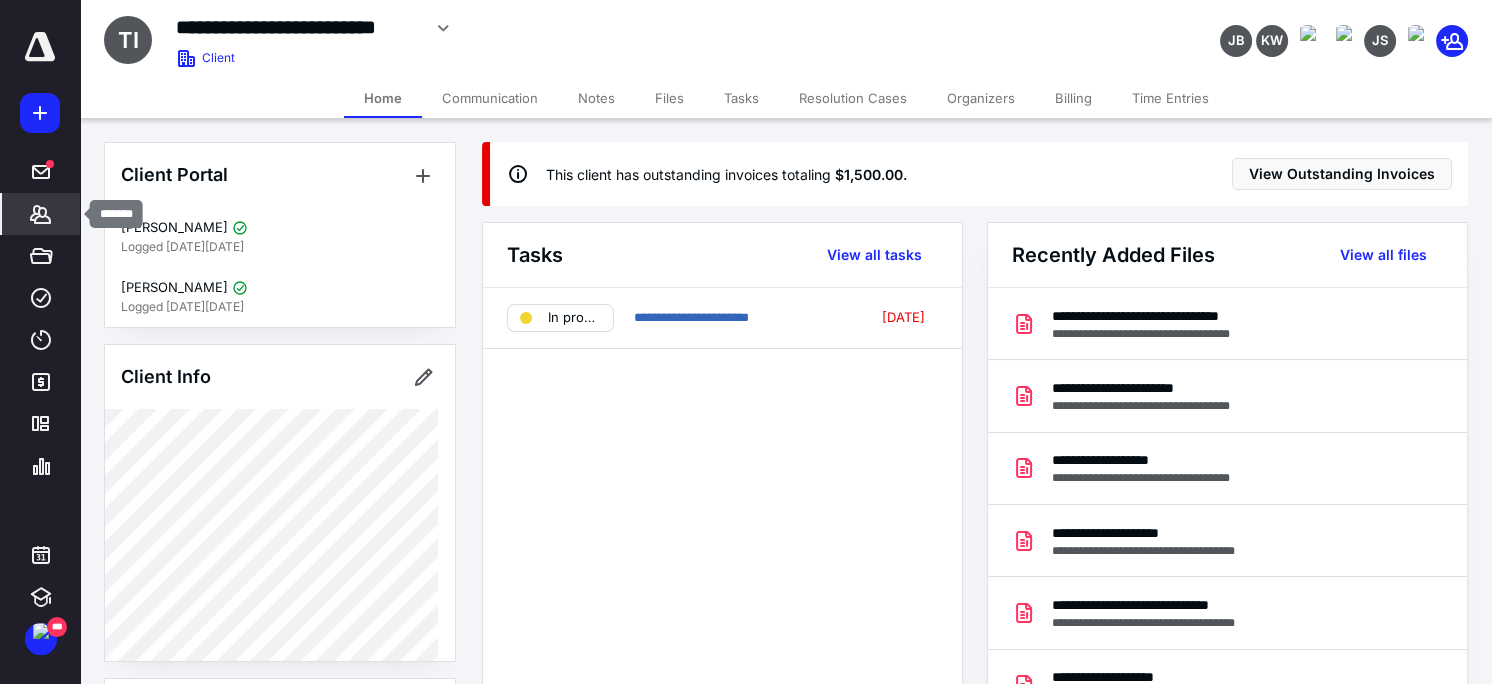 drag, startPoint x: 51, startPoint y: 205, endPoint x: 228, endPoint y: 158, distance: 183.13383 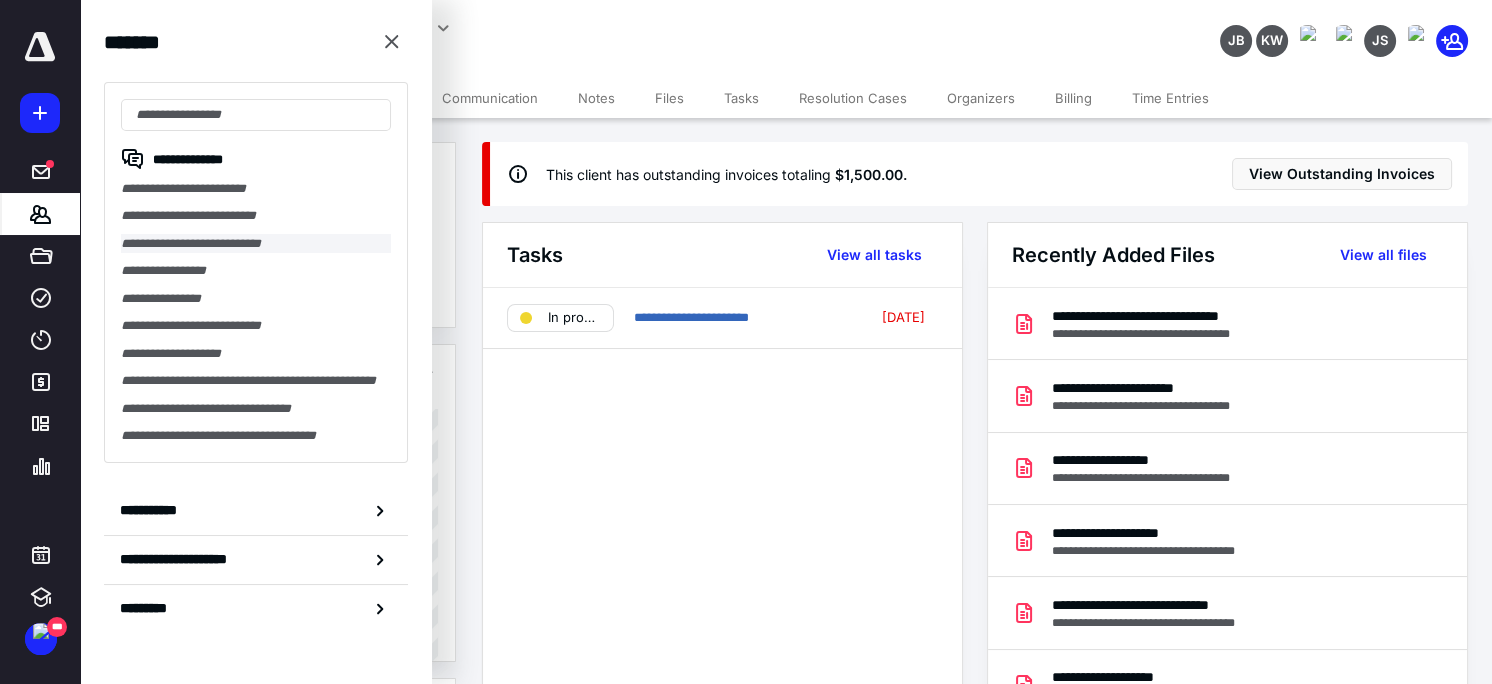 click on "**********" at bounding box center (256, 272) 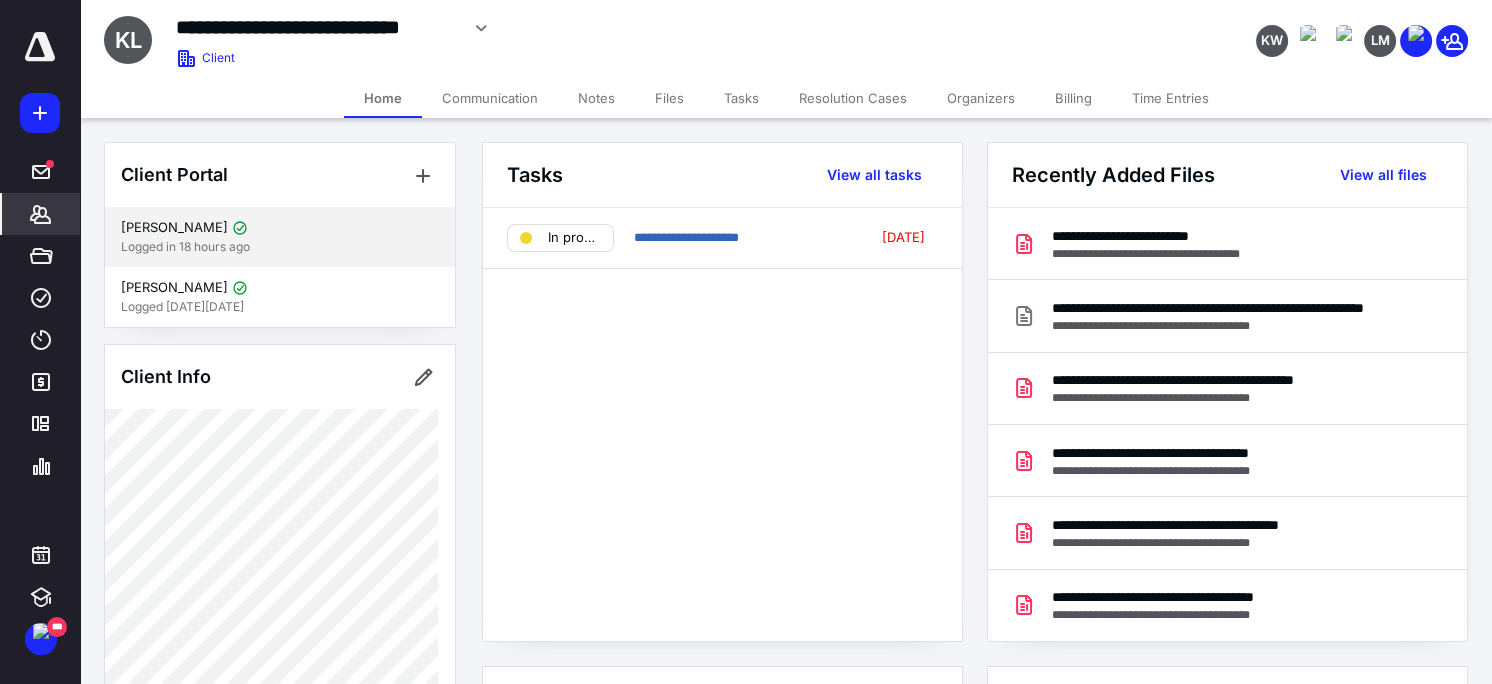click on "[PERSON_NAME]" at bounding box center (174, 228) 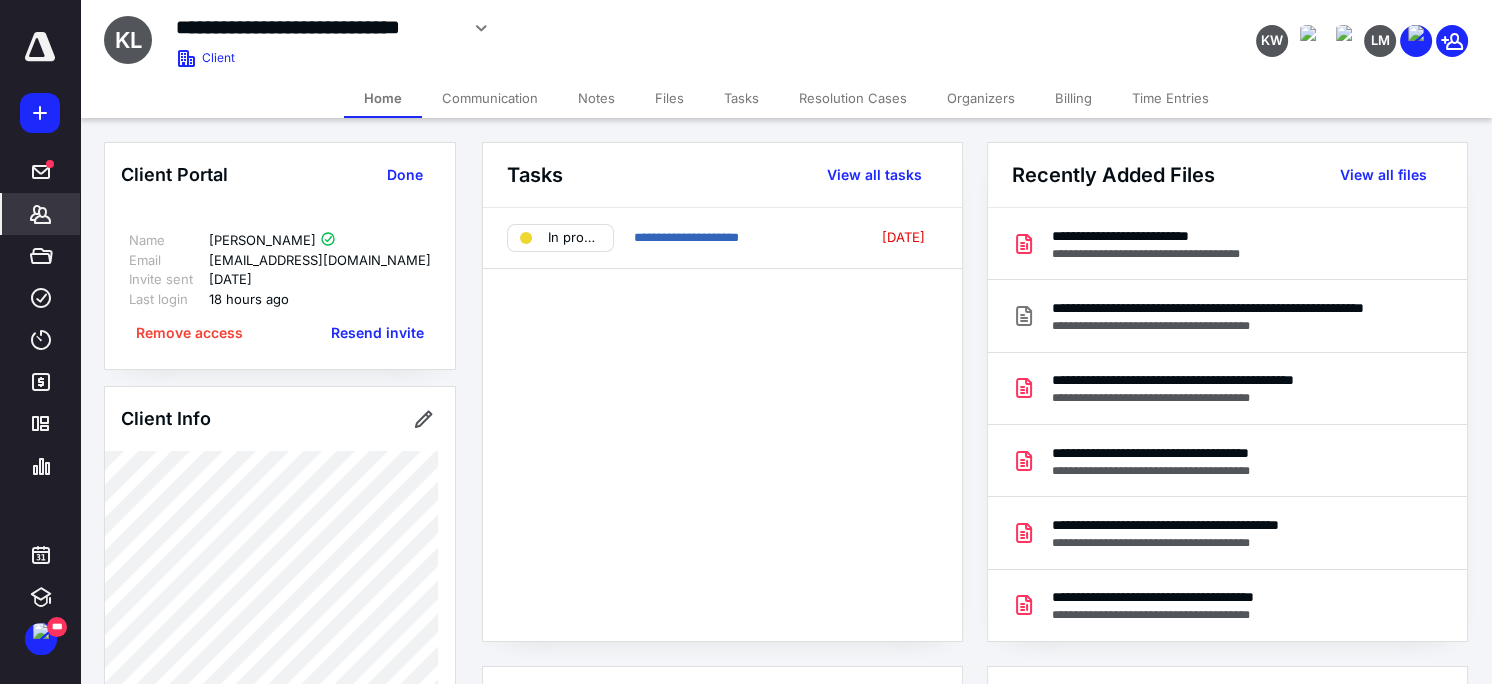 click on "[EMAIL_ADDRESS][DOMAIN_NAME]" at bounding box center (320, 261) 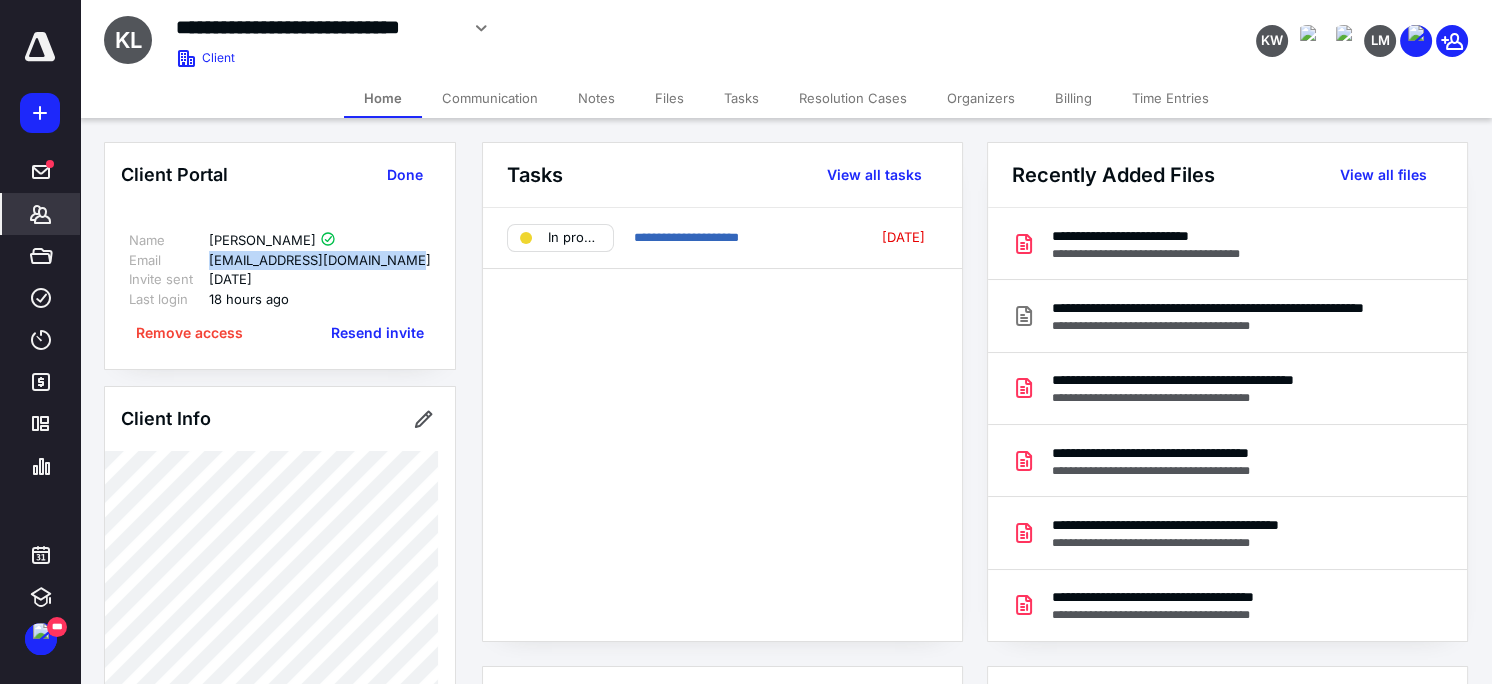 drag, startPoint x: 403, startPoint y: 259, endPoint x: 179, endPoint y: 250, distance: 224.18073 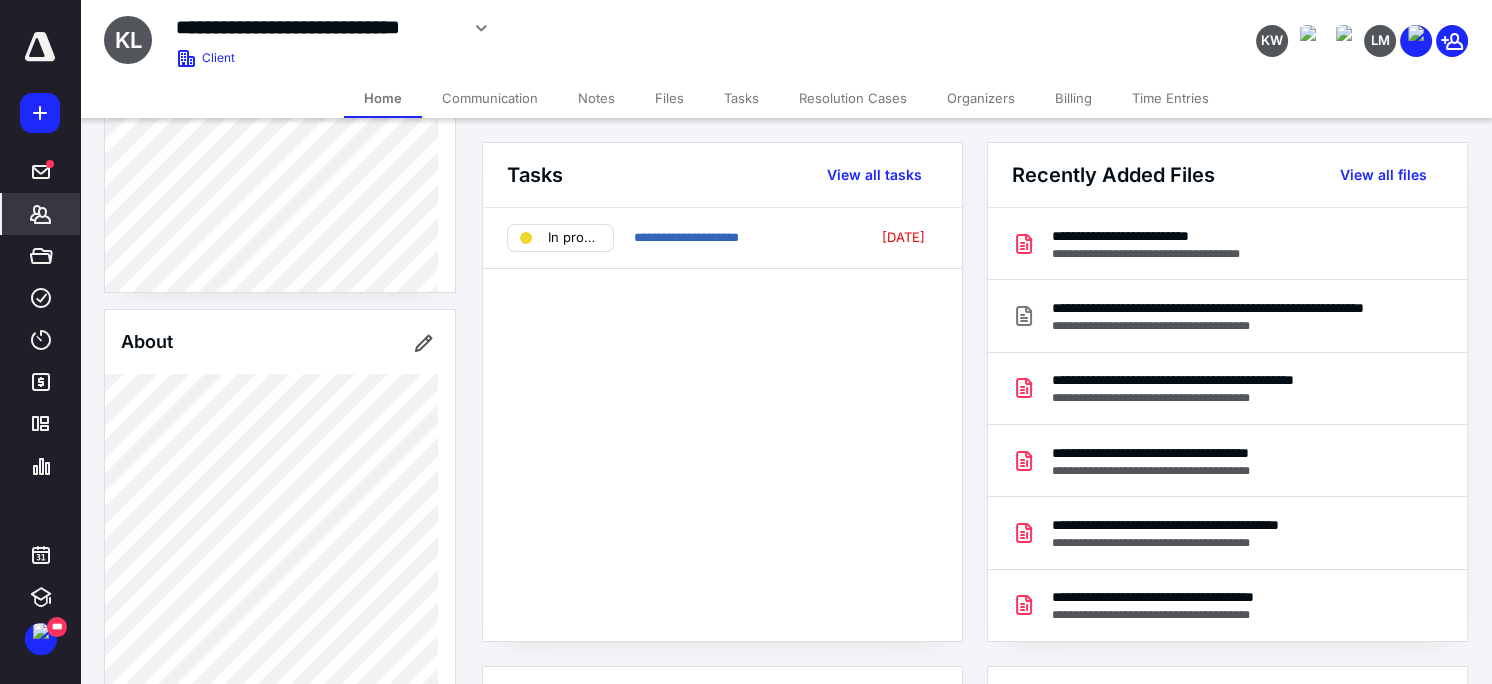 scroll, scrollTop: 1160, scrollLeft: 0, axis: vertical 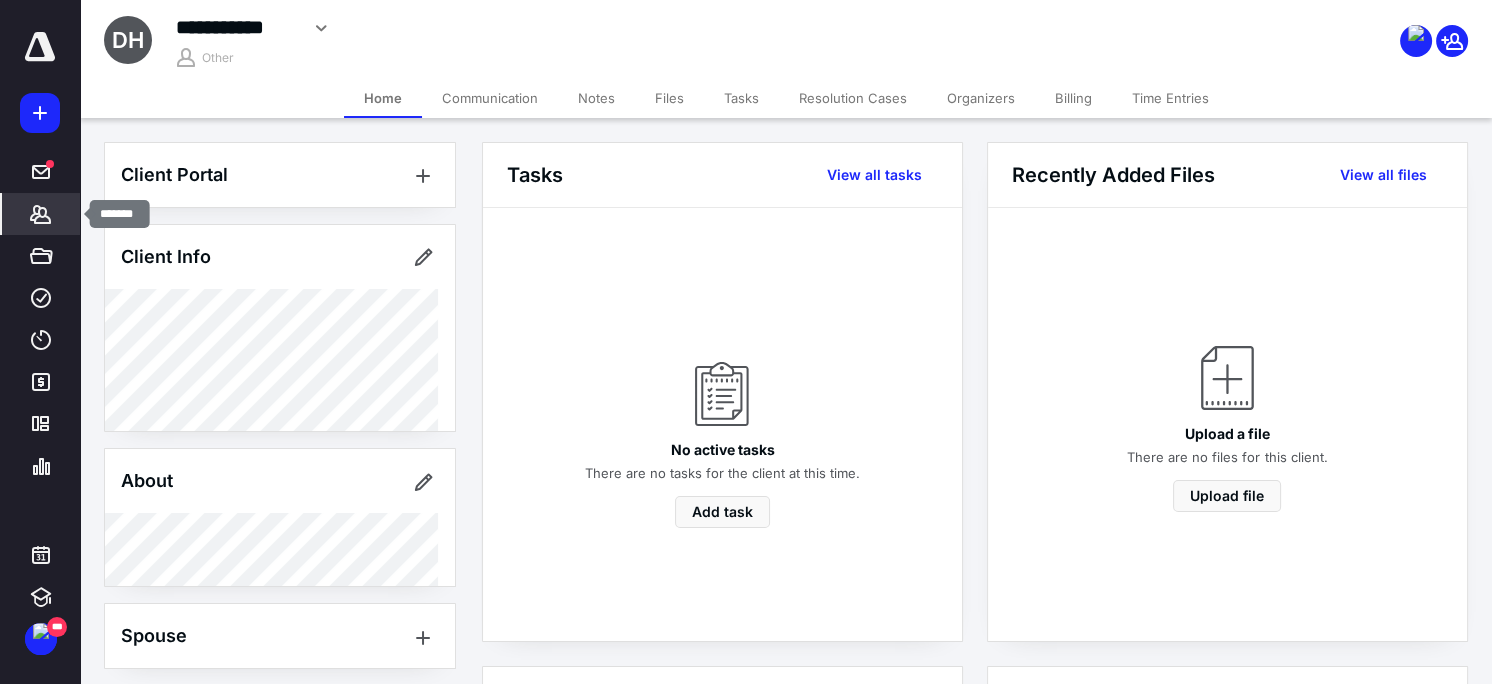 click on "*******" at bounding box center [41, 214] 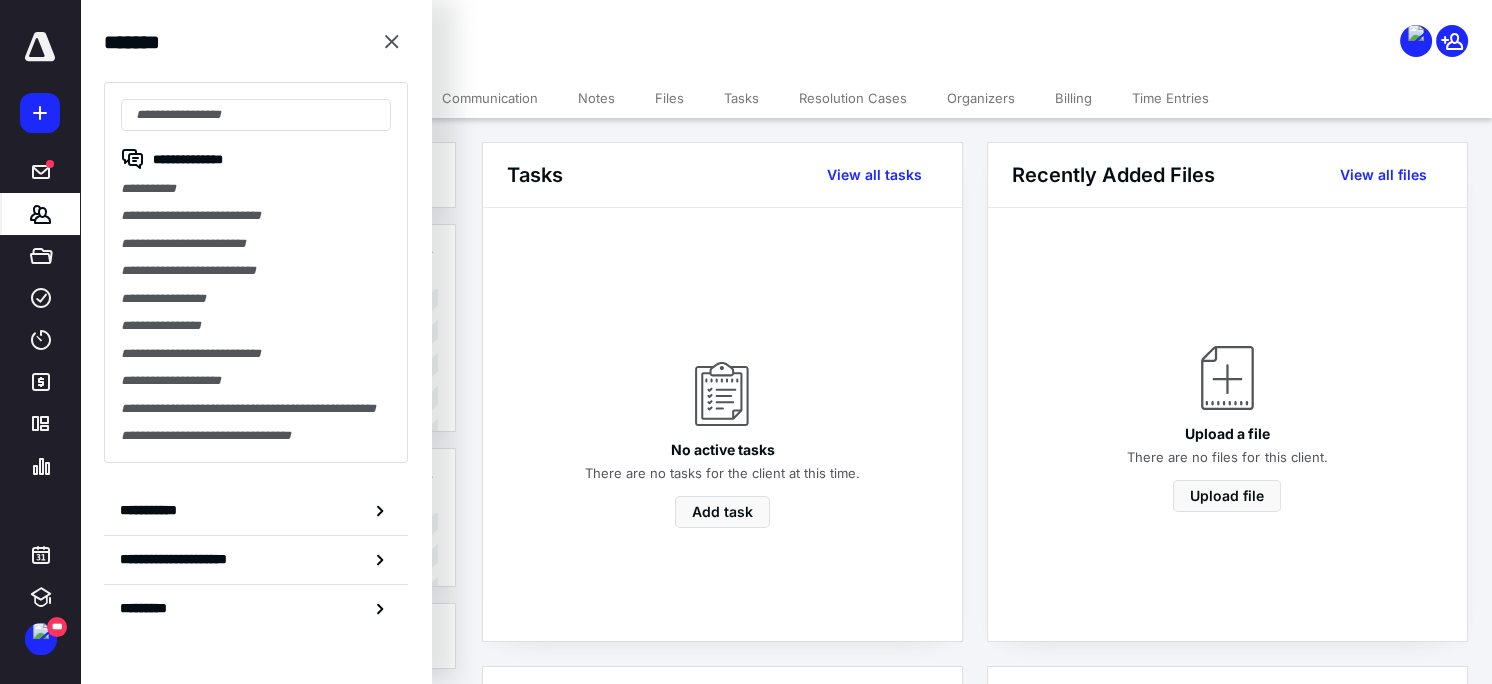 click on "No active tasks There are no tasks for the client at this time. Add task" at bounding box center [722, 425] 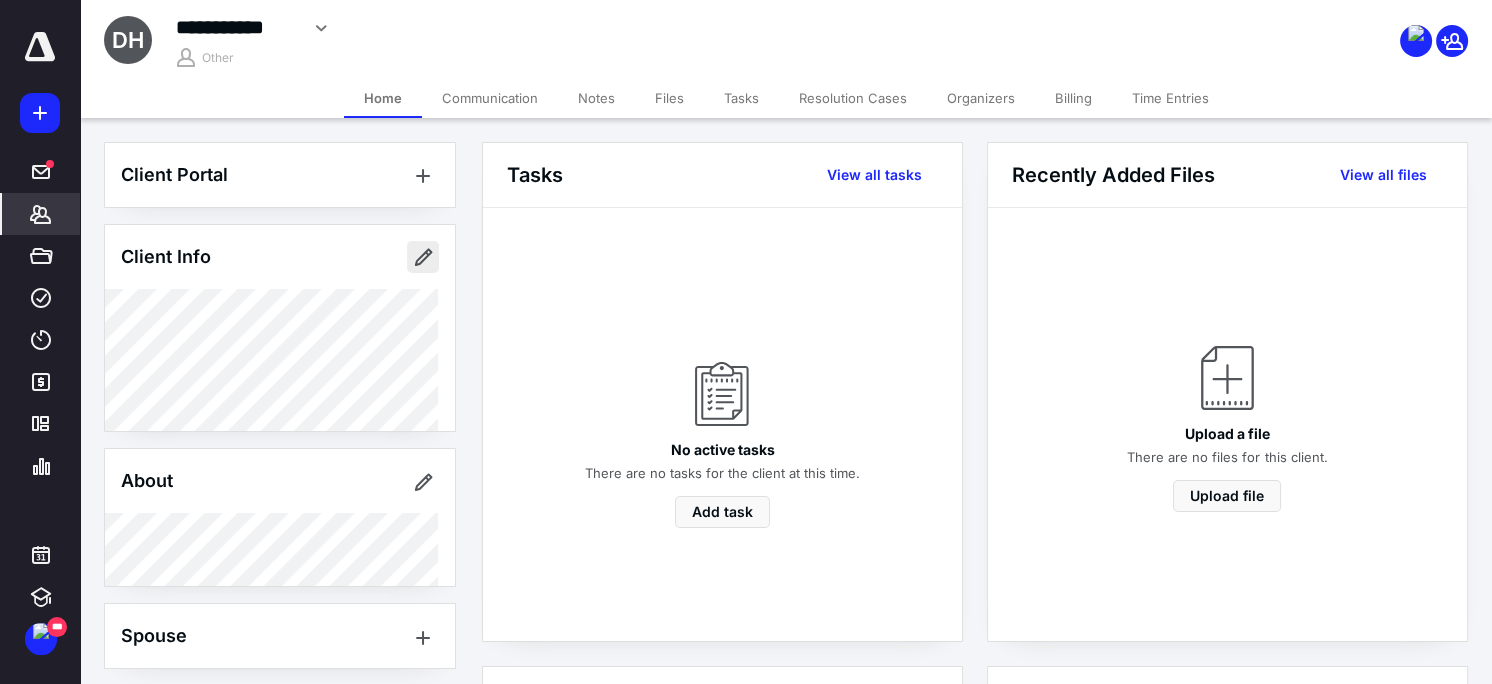 click at bounding box center (423, 257) 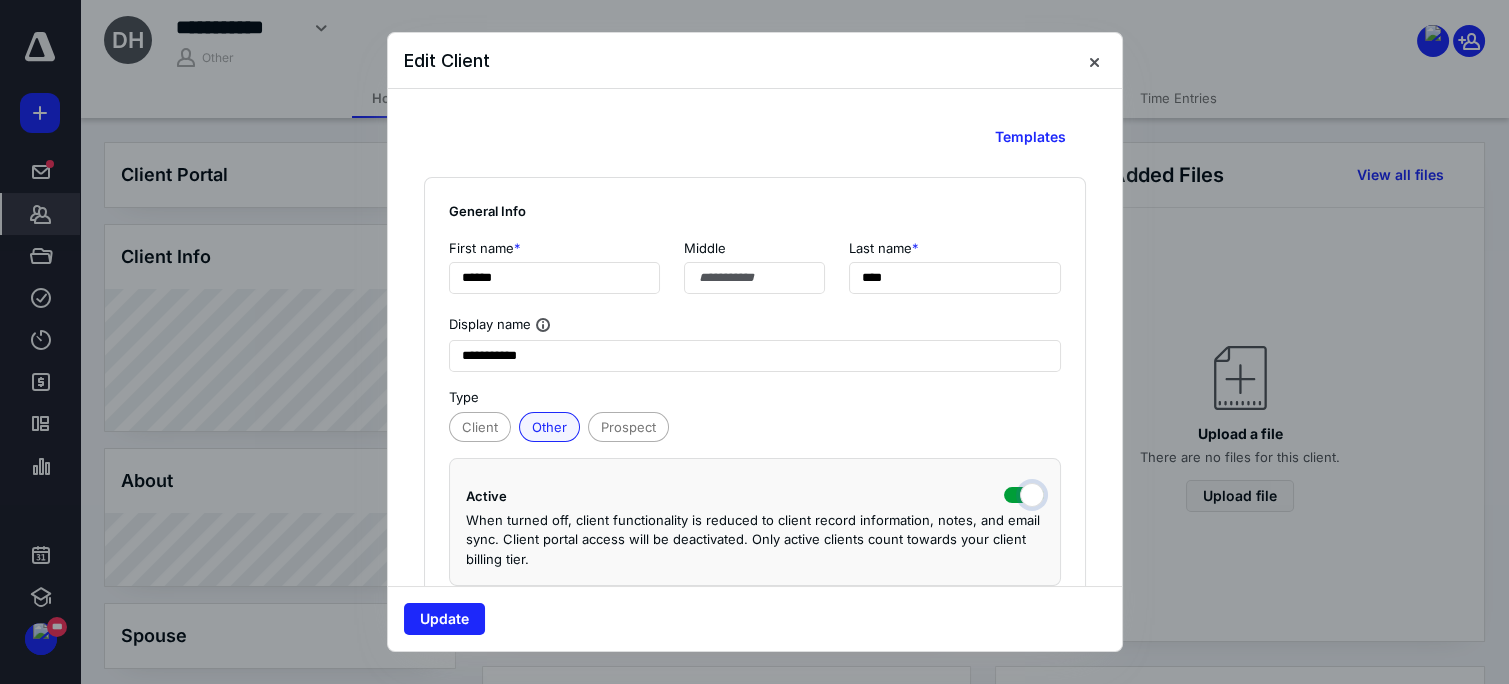 click at bounding box center (1024, 493) 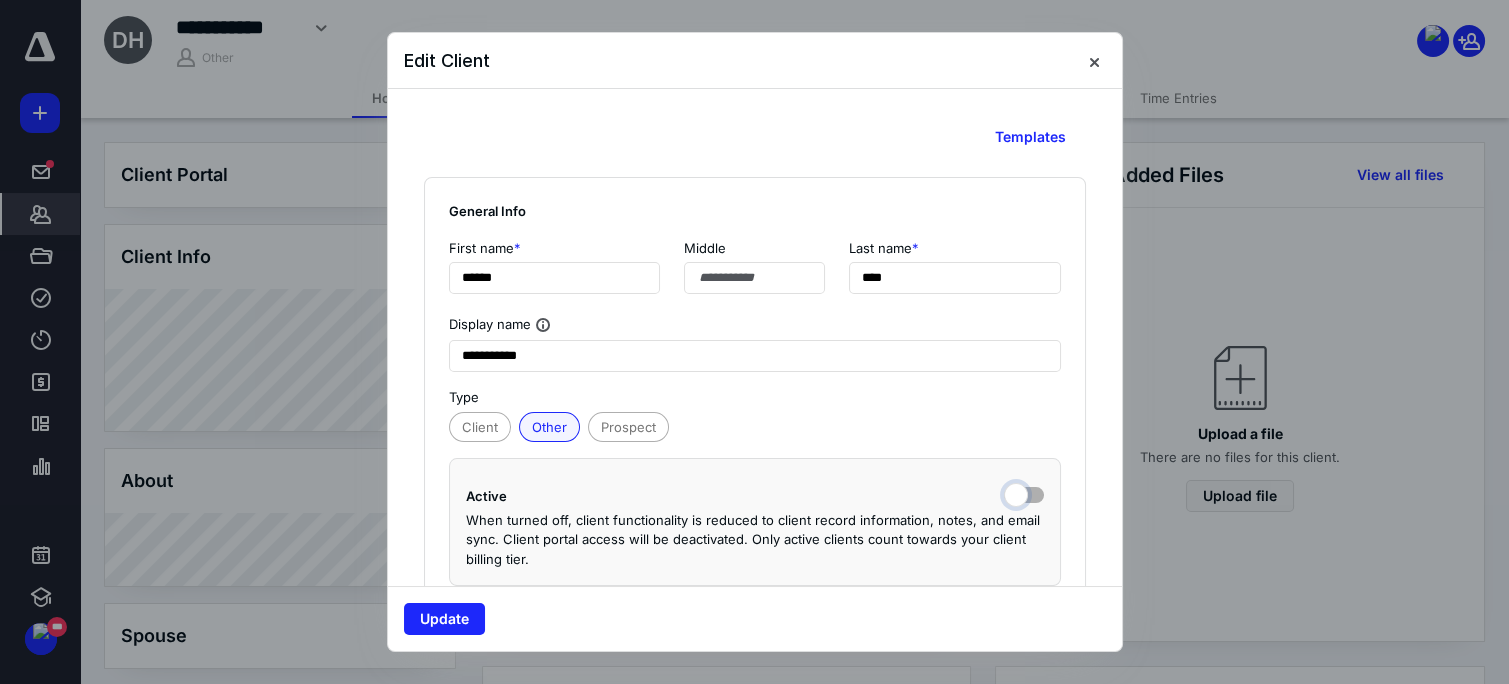 checkbox on "false" 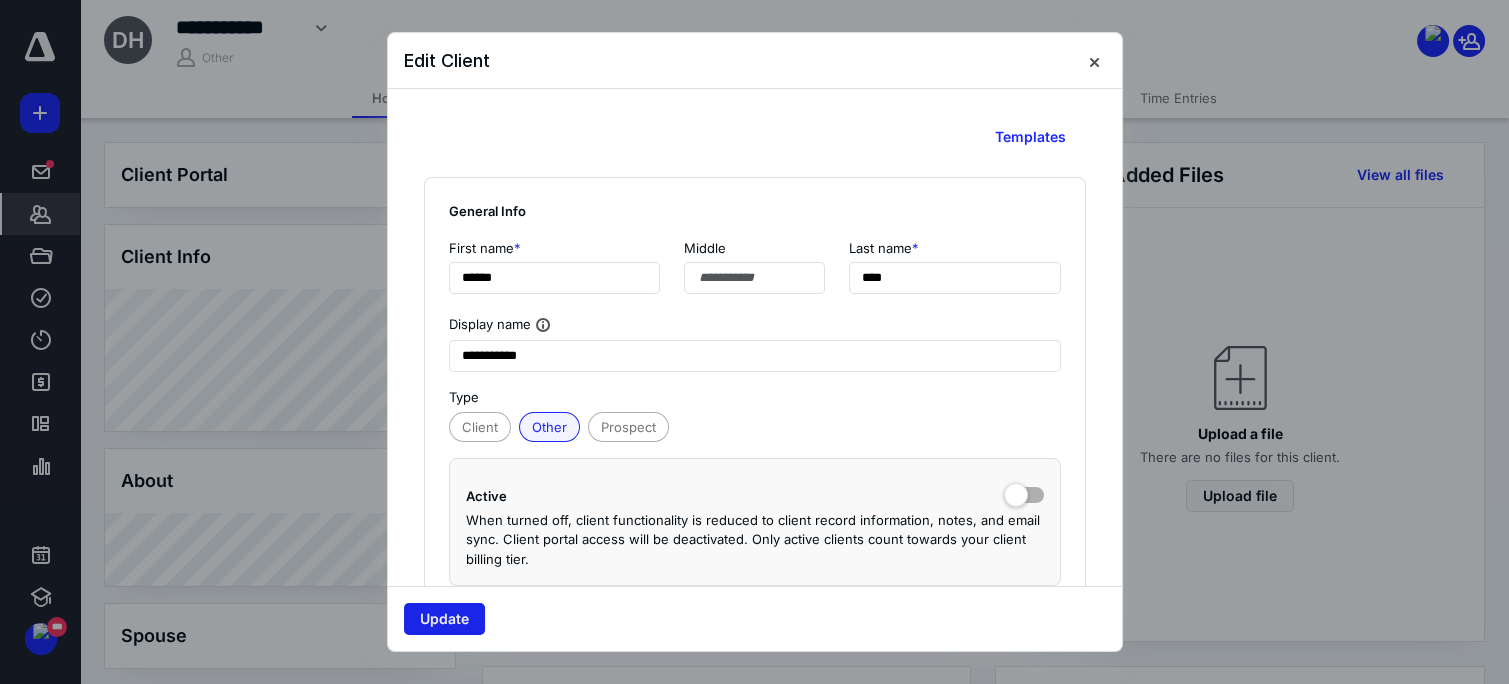 click on "Update" at bounding box center [444, 619] 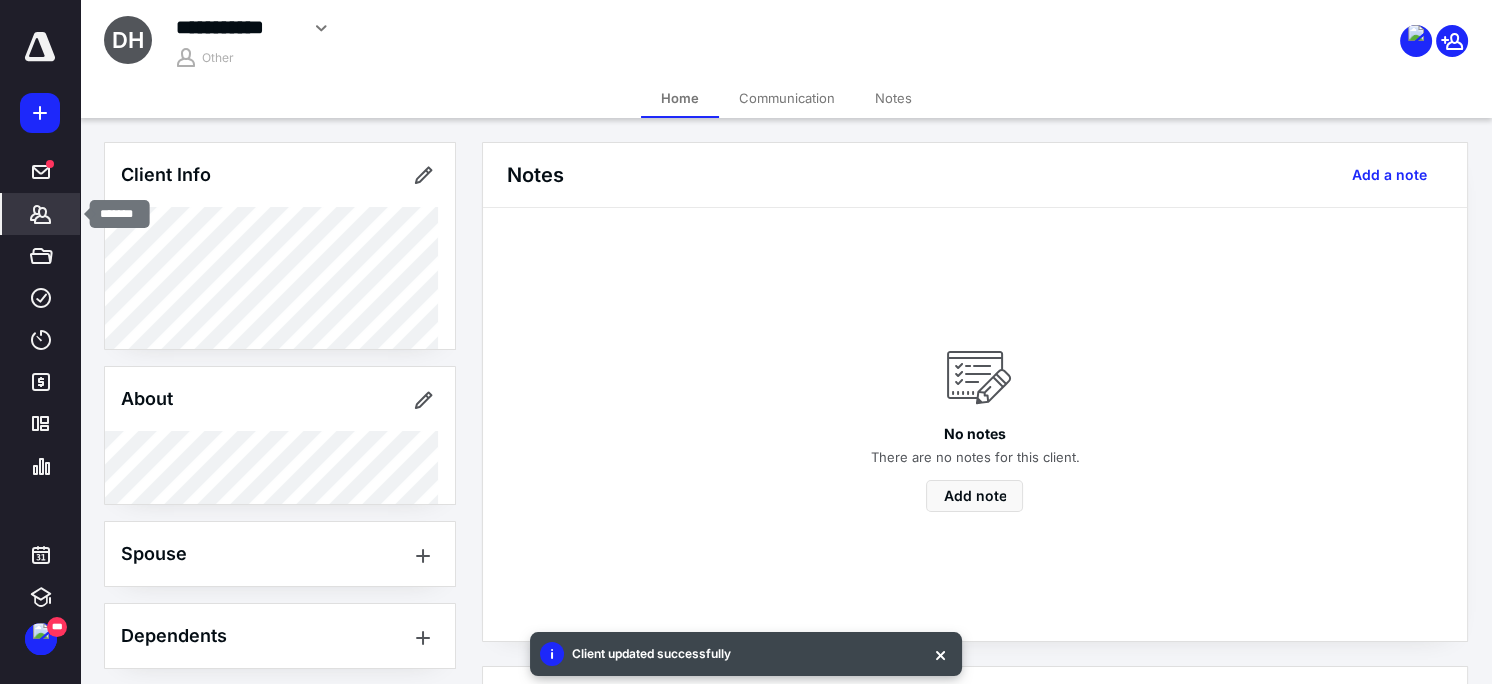 click 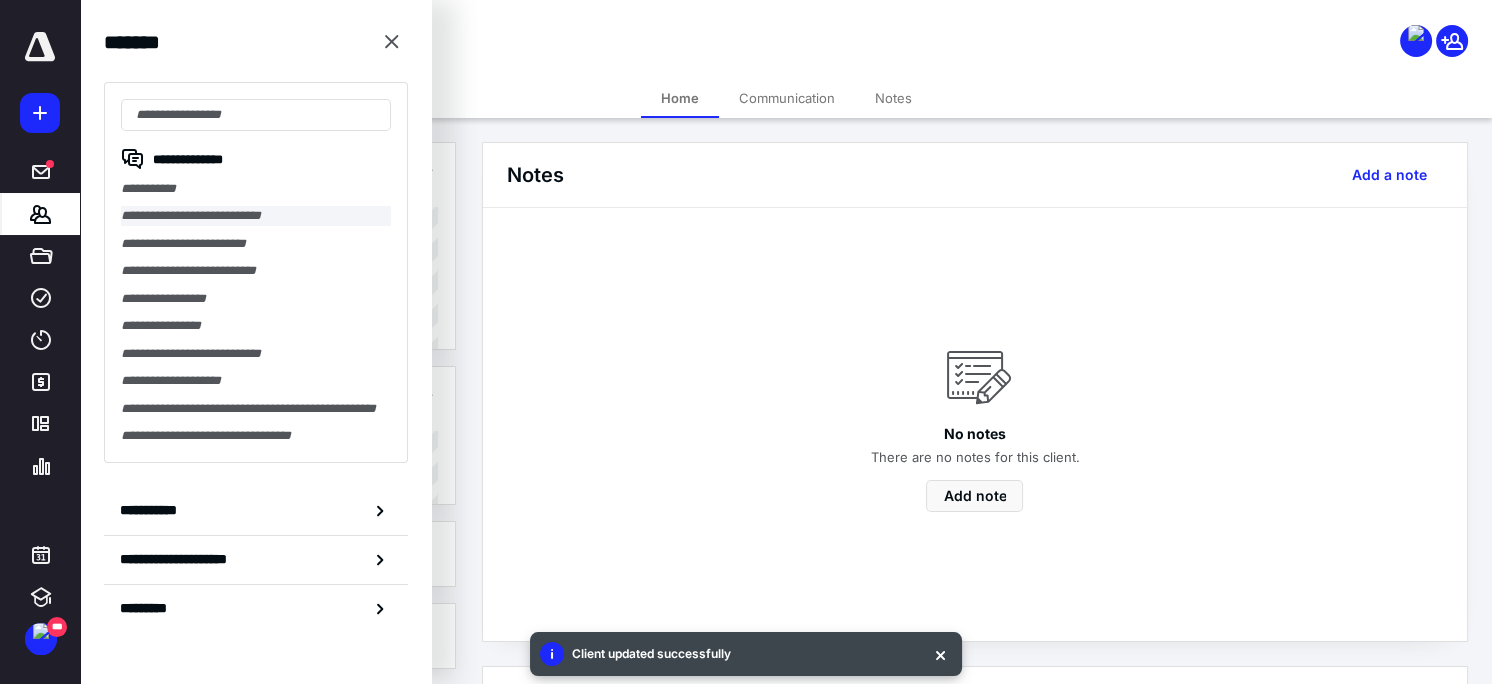 click on "**********" at bounding box center [256, 215] 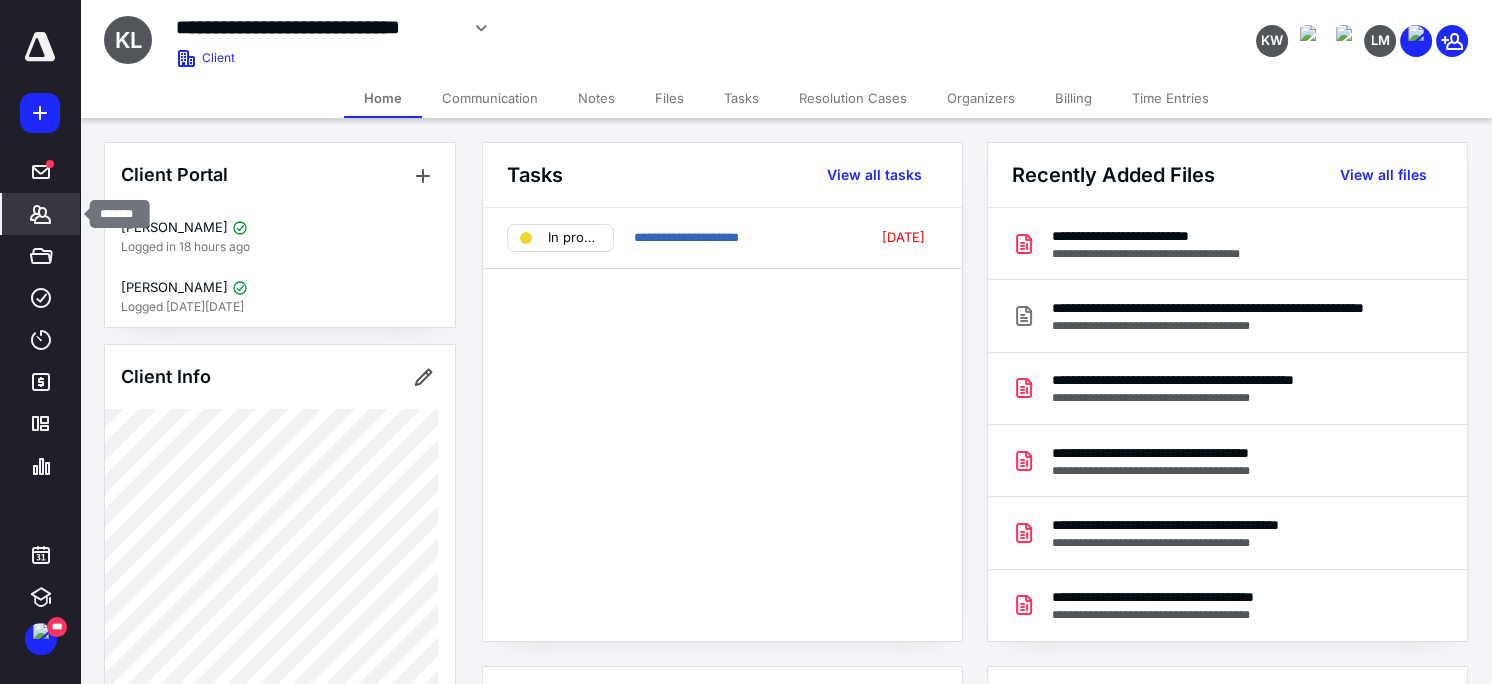 click 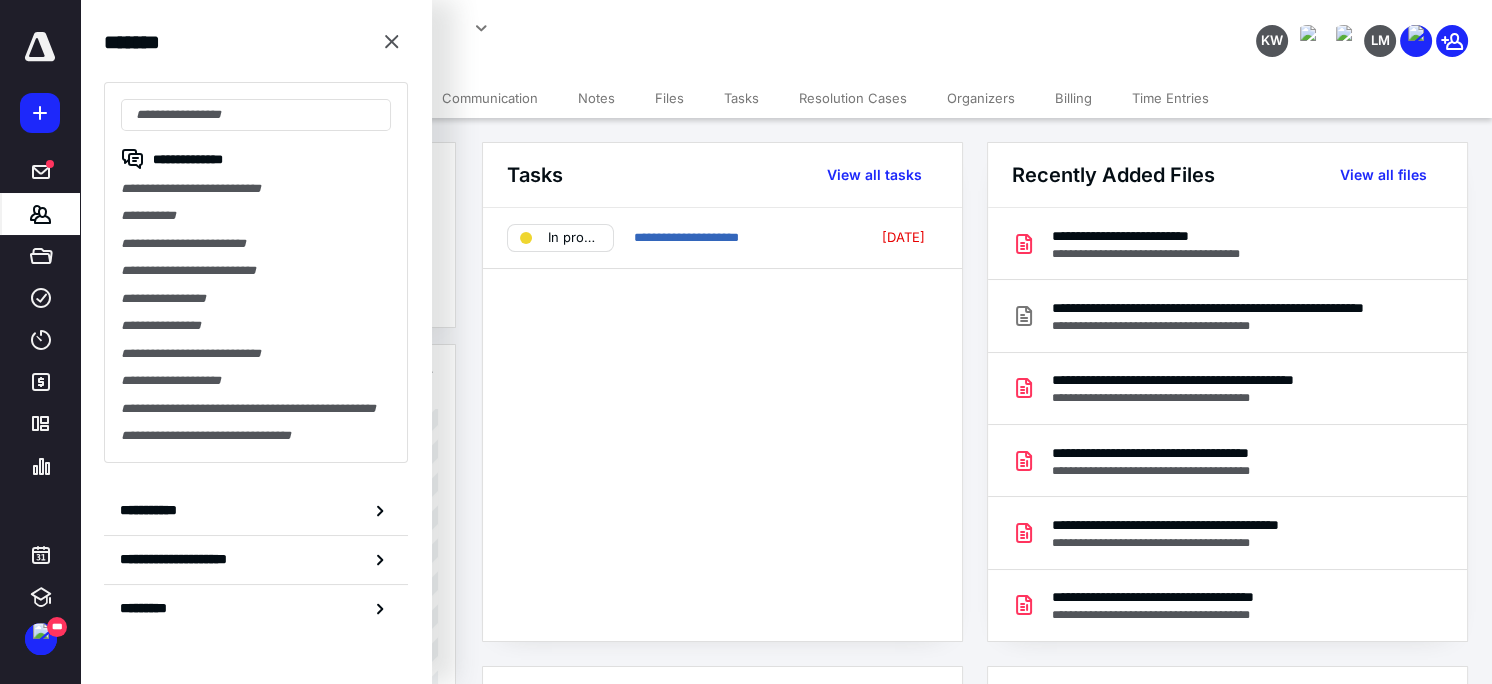 click on "**********" at bounding box center [722, 424] 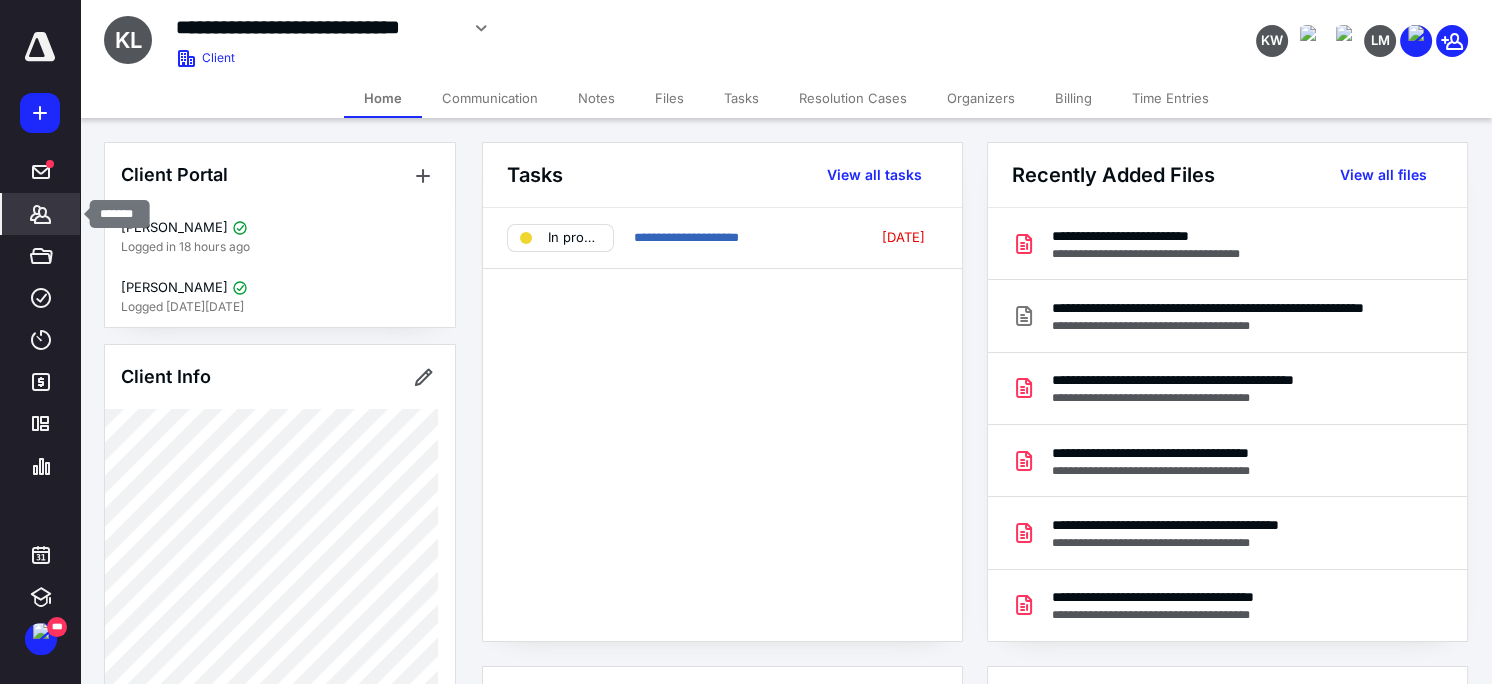 click 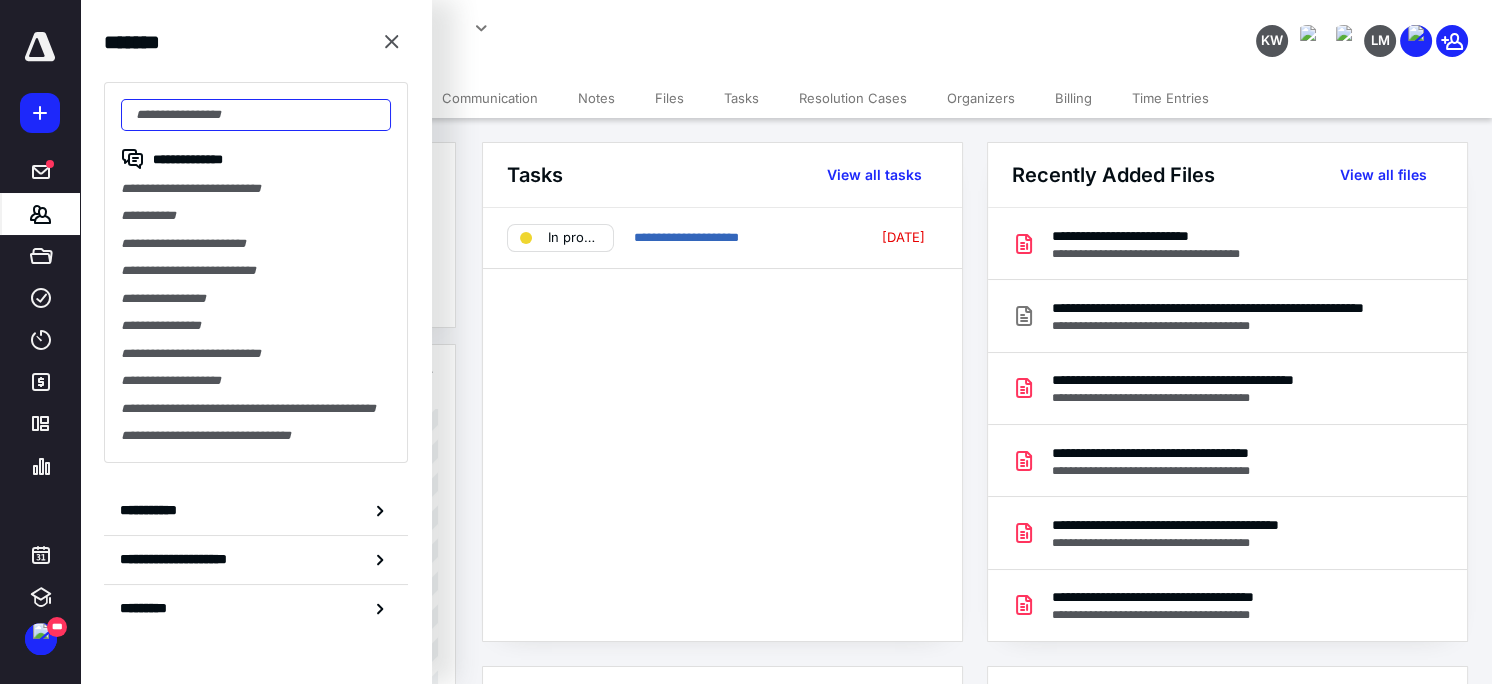 click at bounding box center [256, 115] 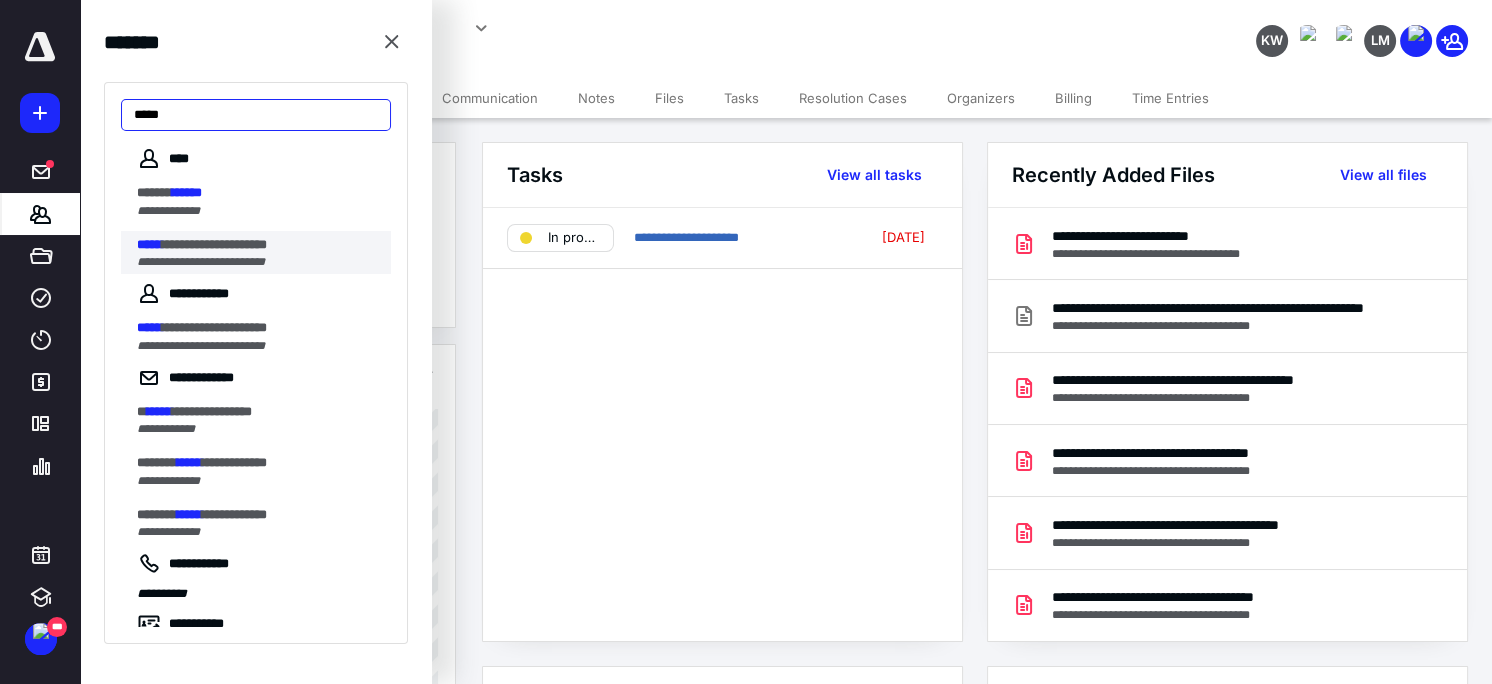 type on "*****" 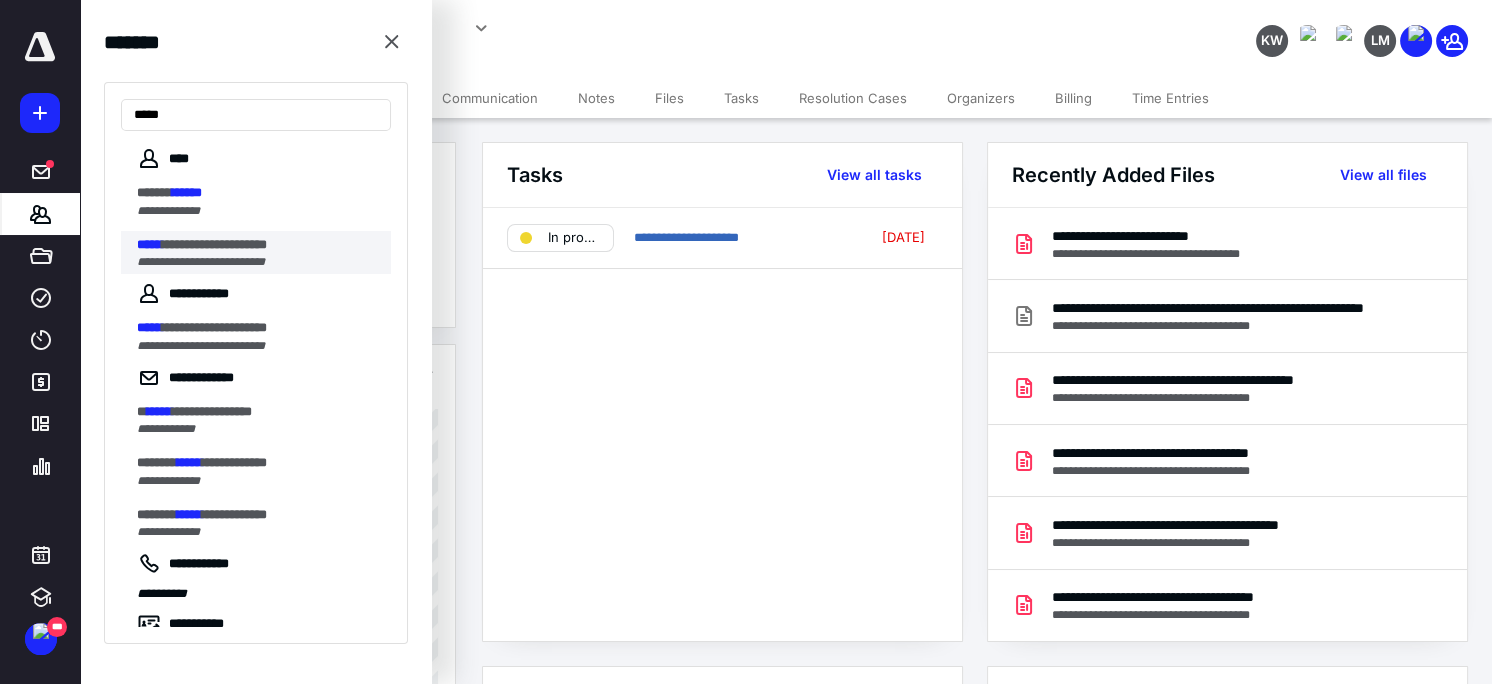 click on "*****" at bounding box center (149, 244) 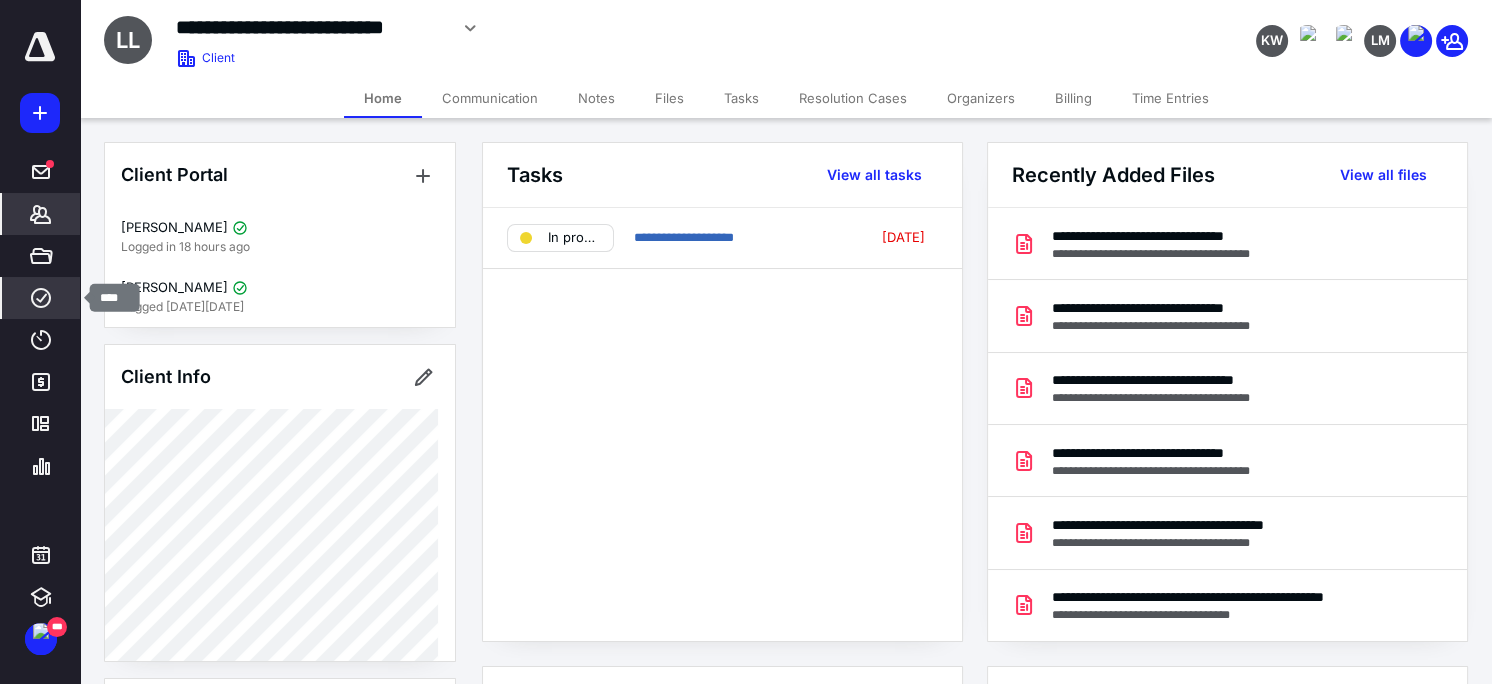 click 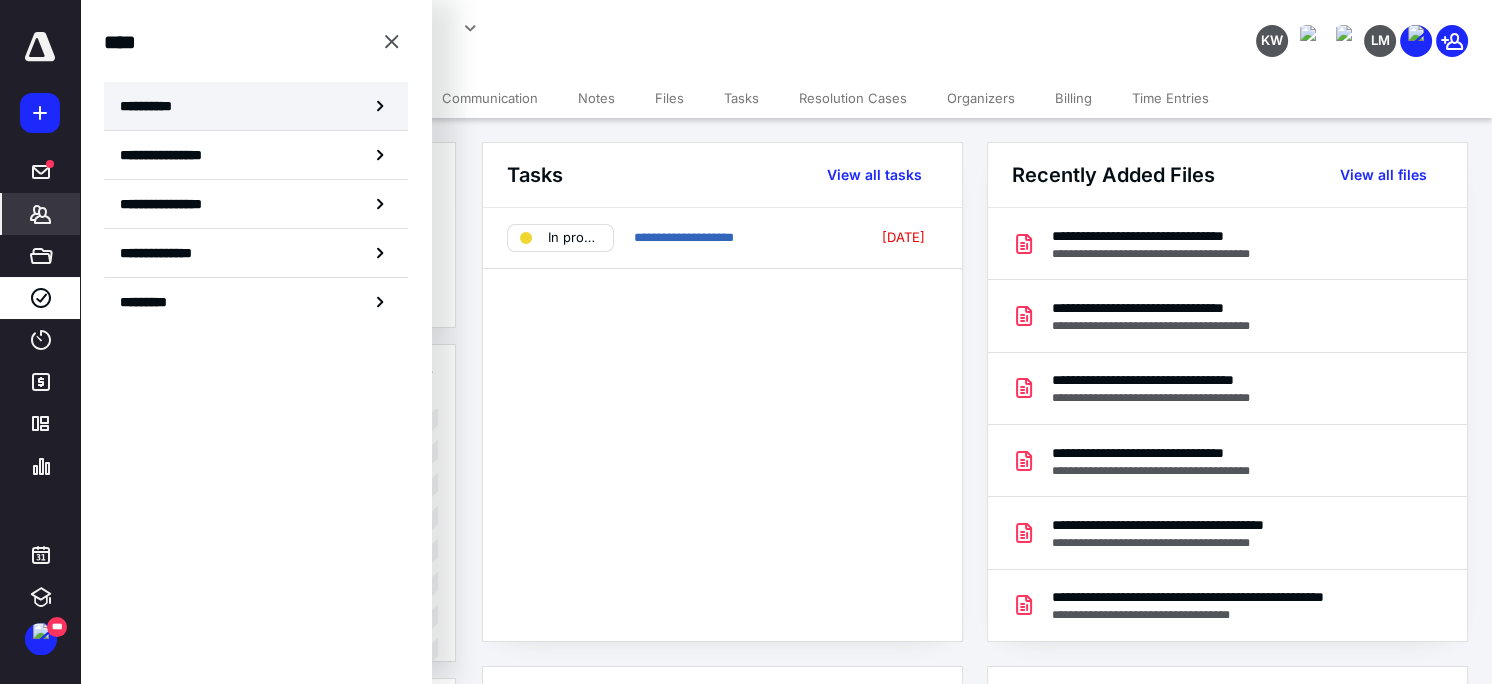 click on "**********" at bounding box center (256, 106) 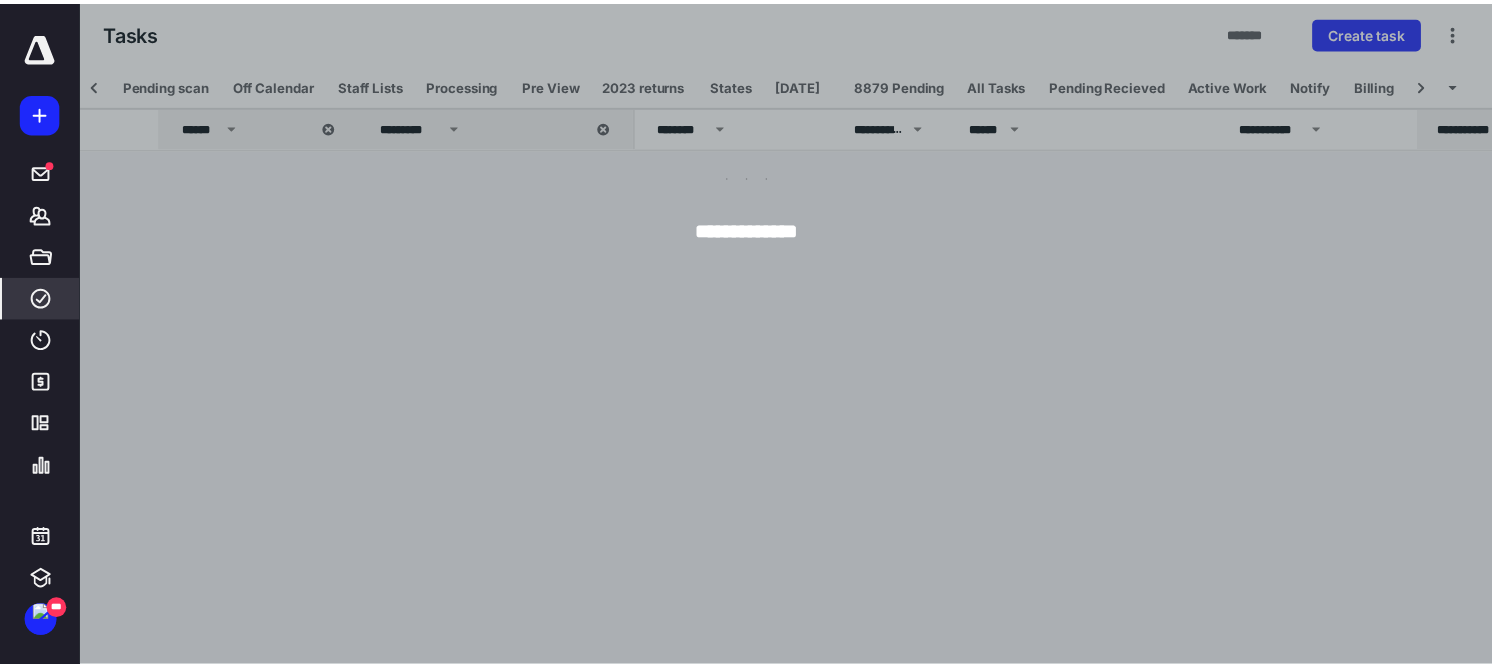 scroll, scrollTop: 0, scrollLeft: 114, axis: horizontal 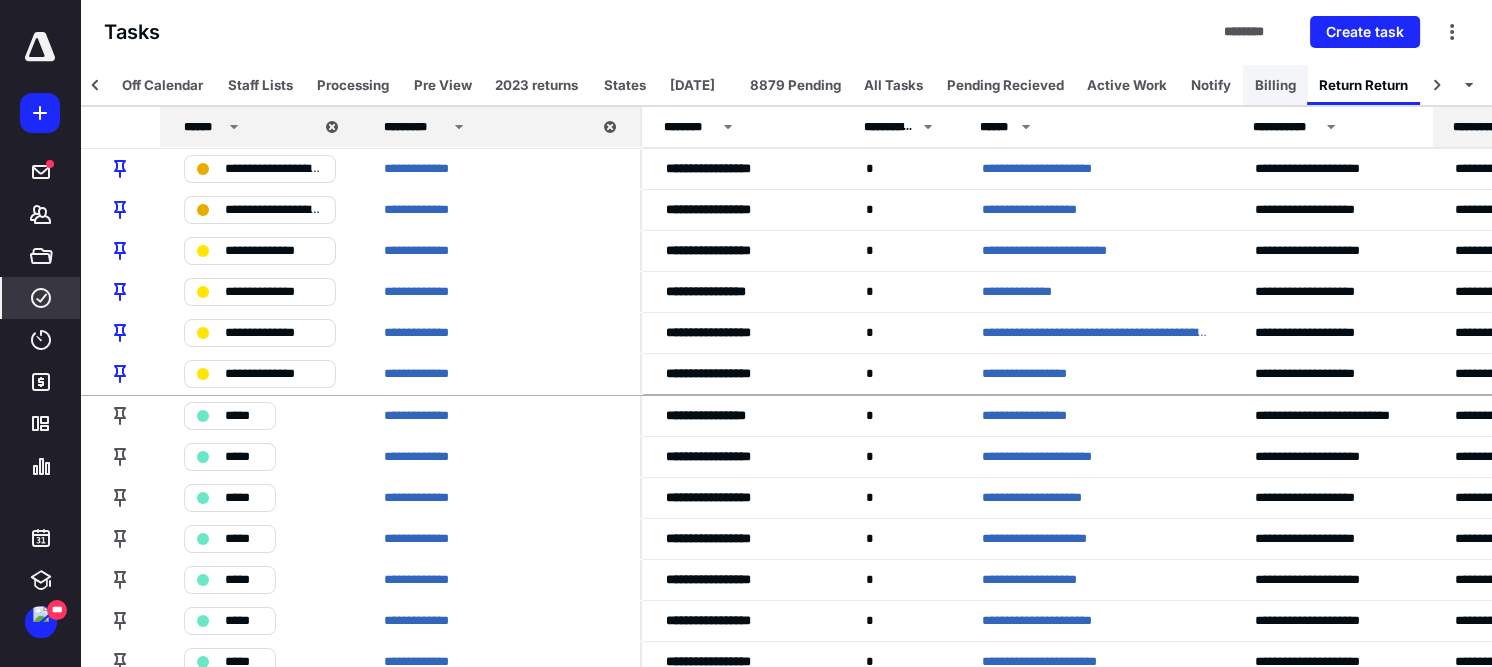 click on "Billing" at bounding box center (1275, 85) 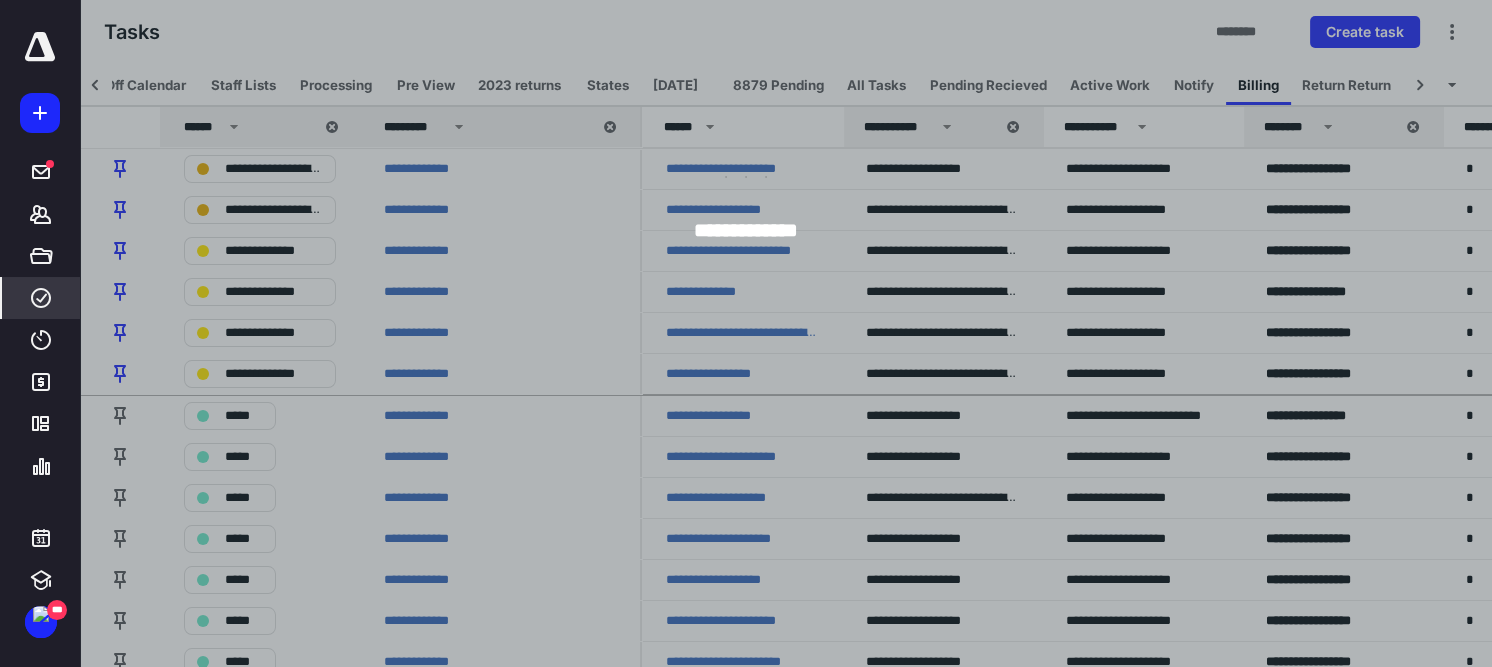scroll, scrollTop: 0, scrollLeft: 131, axis: horizontal 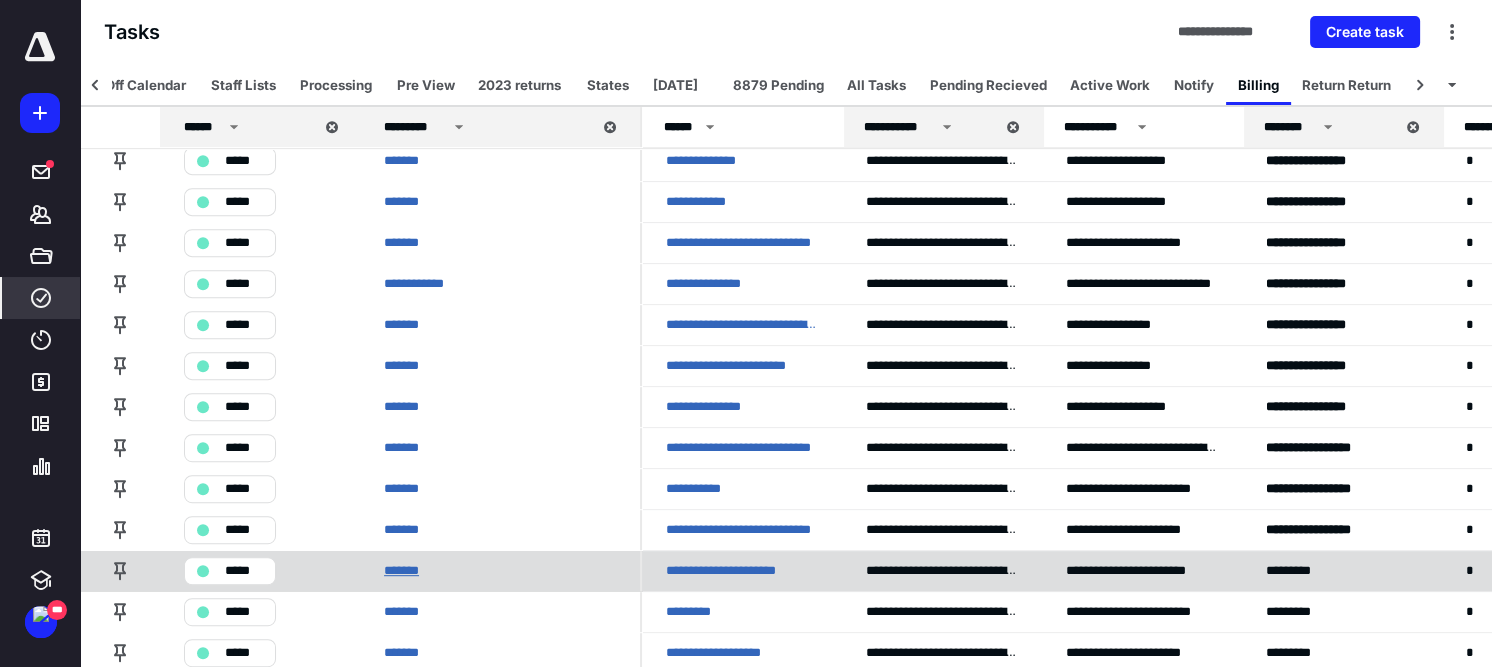click on "*******" at bounding box center [402, 570] 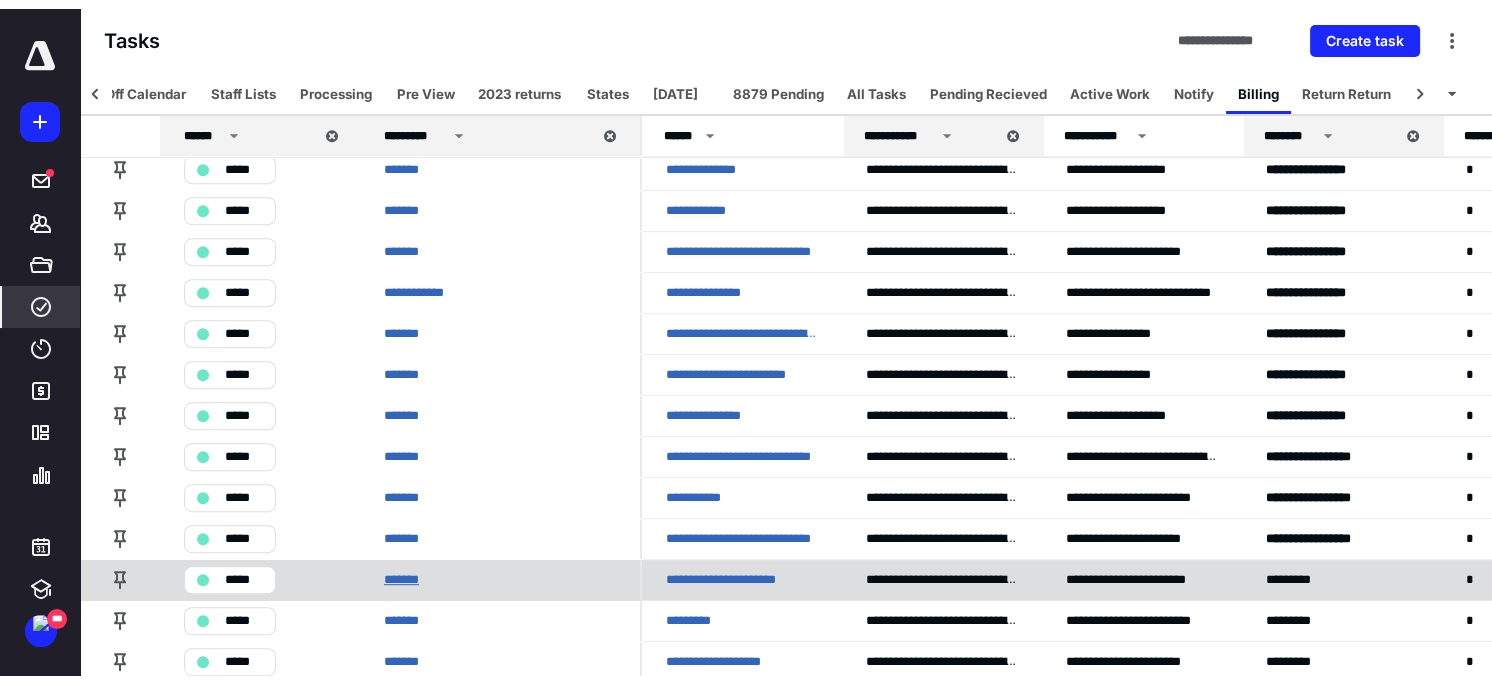 scroll, scrollTop: 0, scrollLeft: 0, axis: both 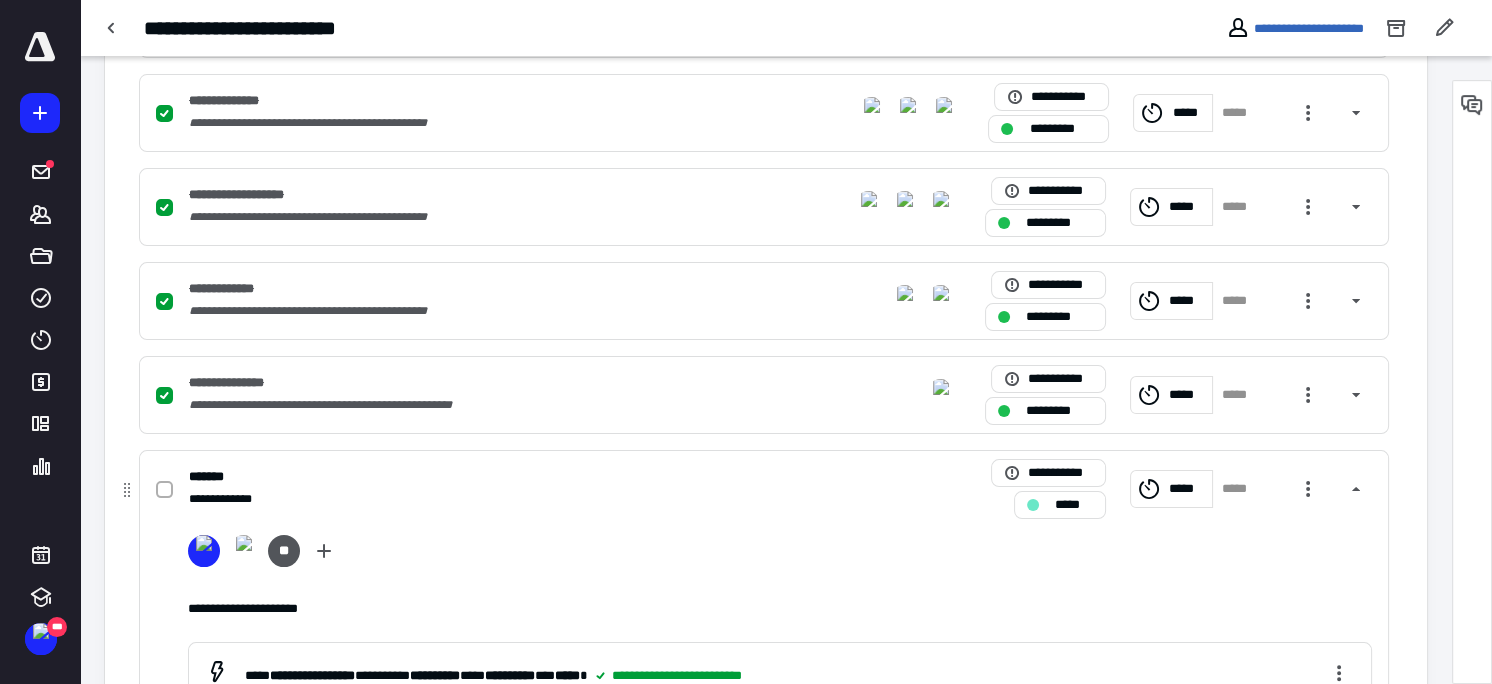 click on "*****" at bounding box center [1074, 504] 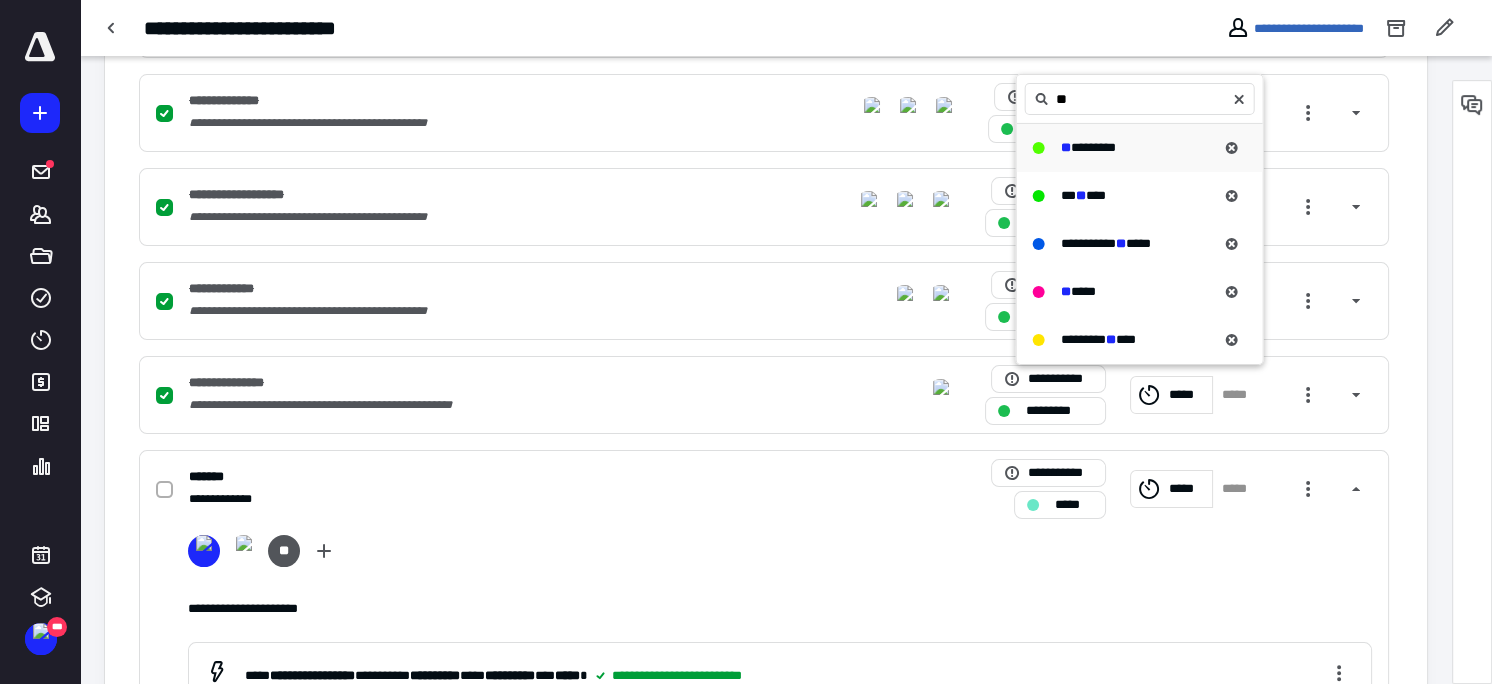 type on "**" 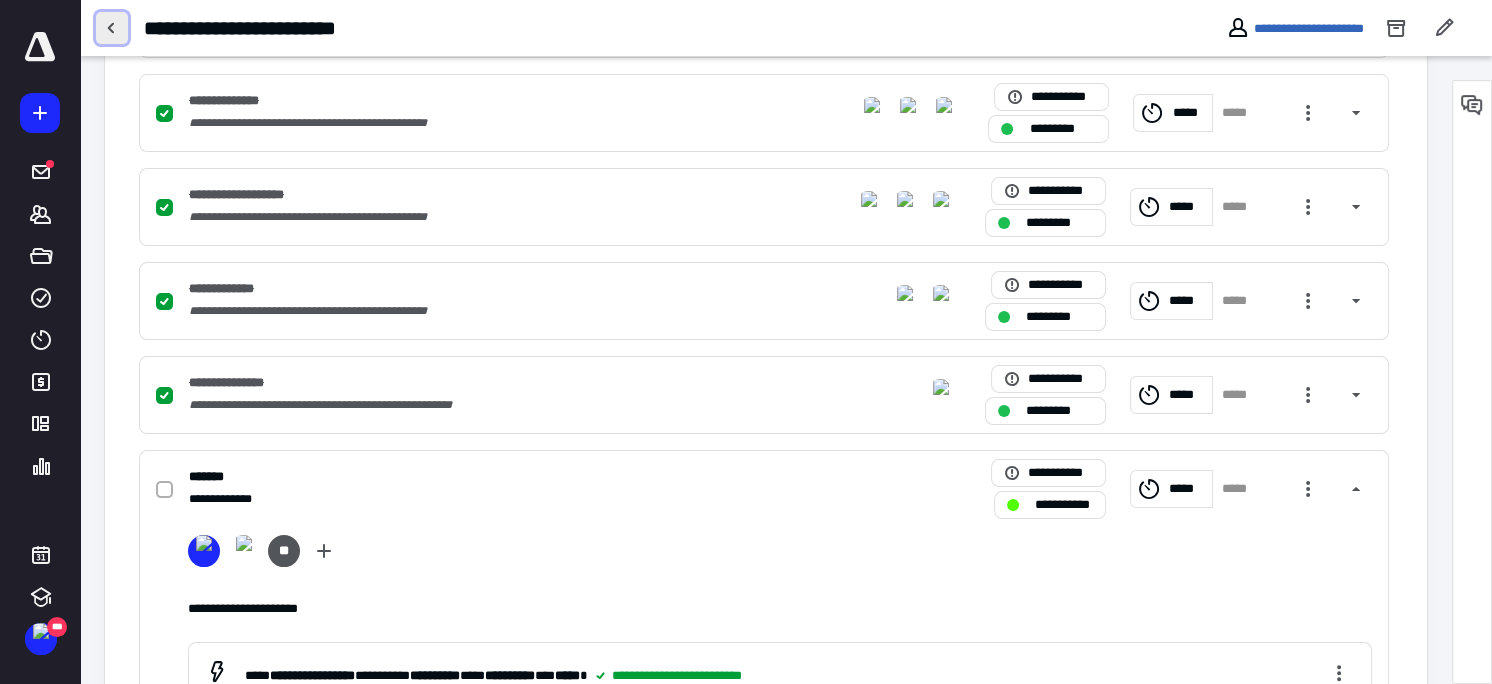 click at bounding box center [112, 28] 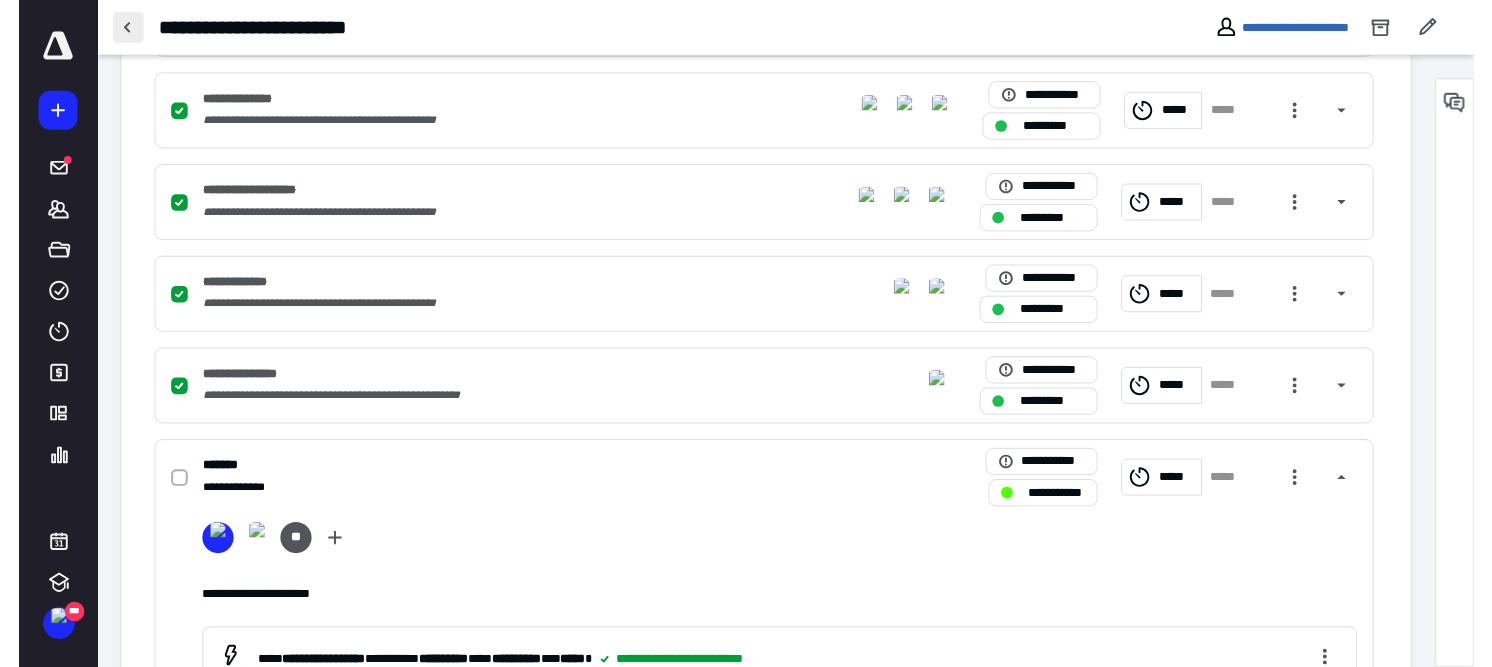 scroll, scrollTop: 0, scrollLeft: 0, axis: both 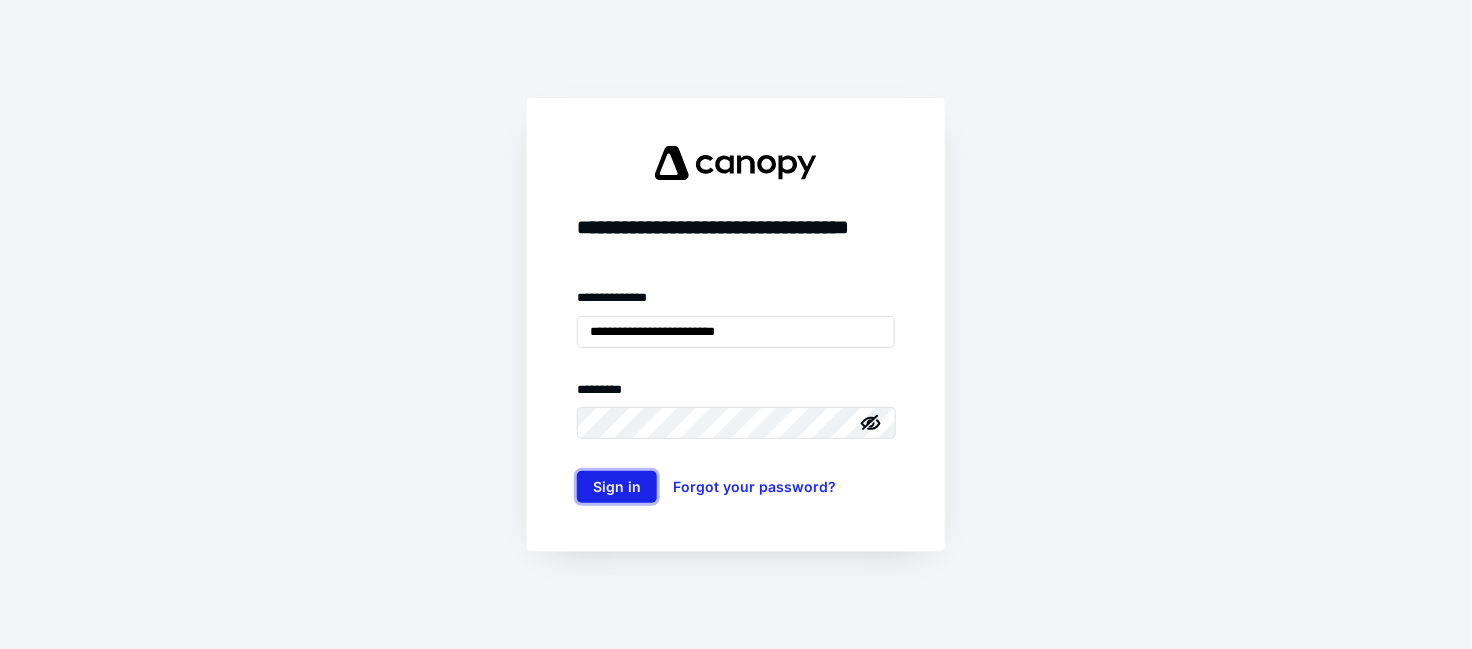 click on "Sign in" at bounding box center [617, 487] 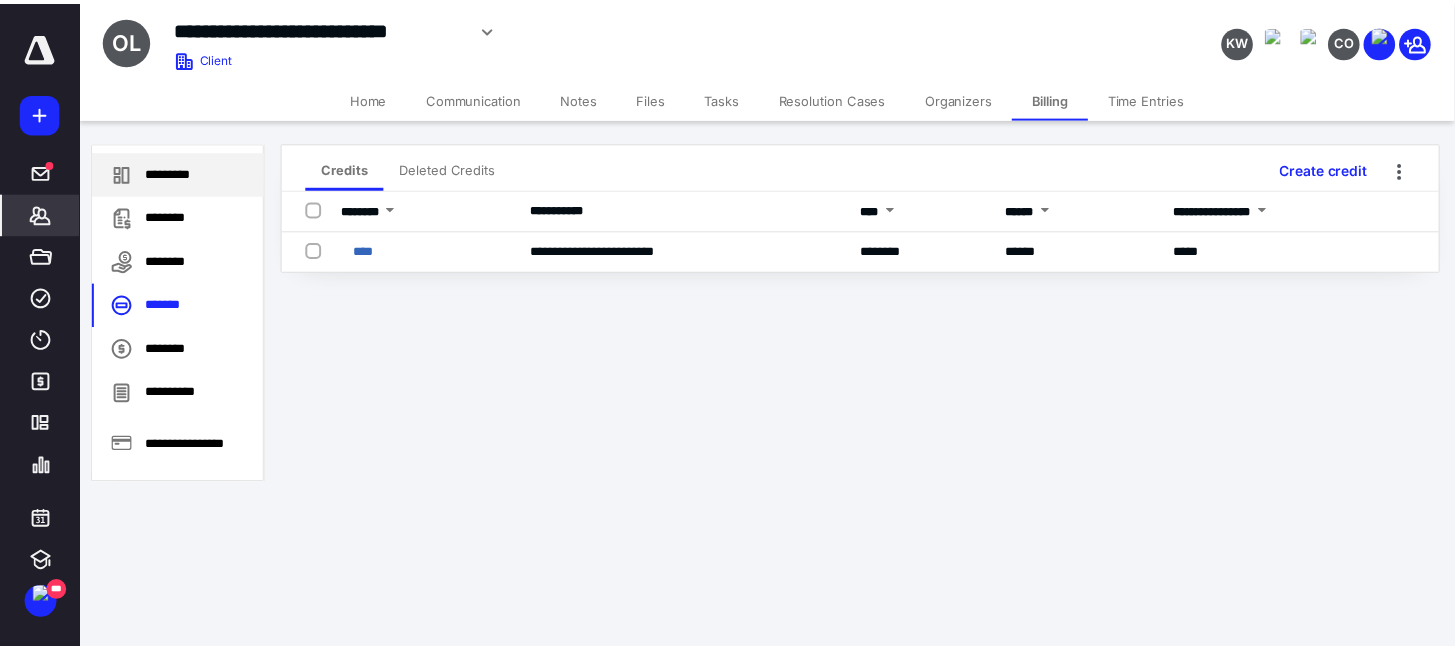 scroll, scrollTop: 0, scrollLeft: 0, axis: both 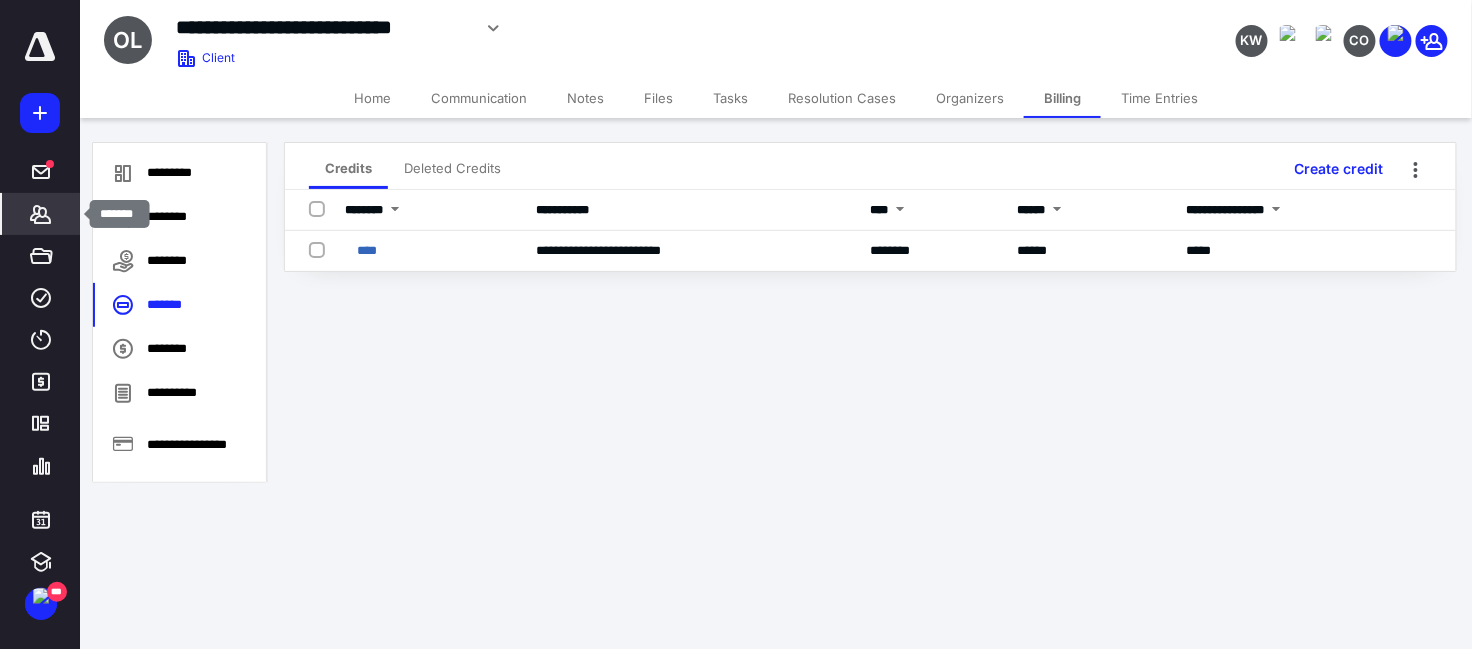 click 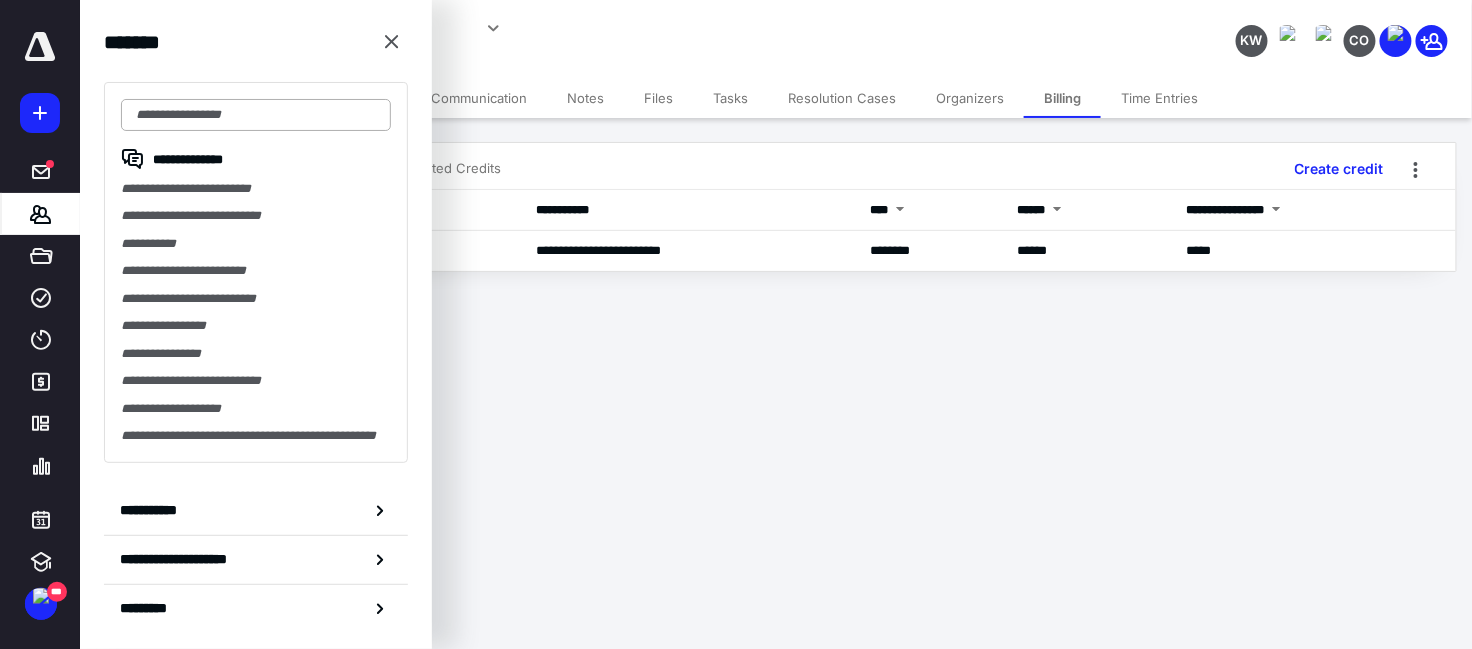 click at bounding box center (256, 115) 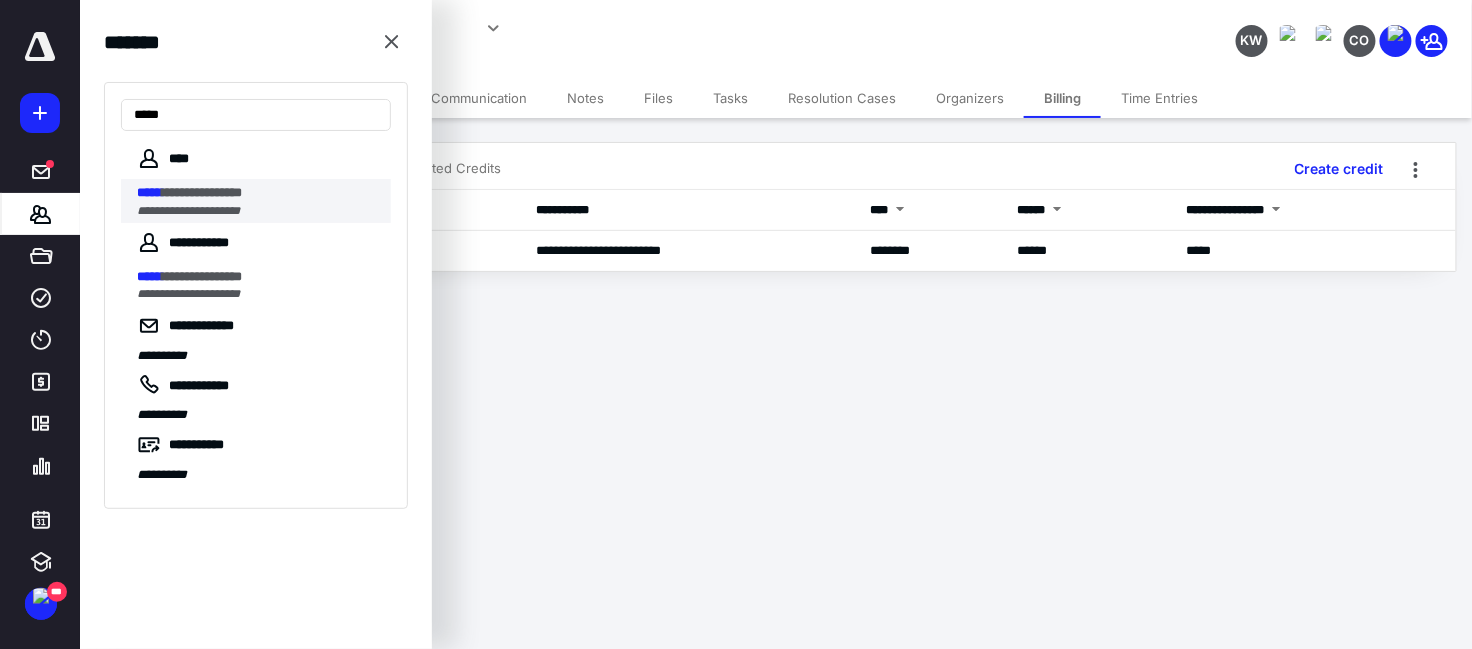 type on "*****" 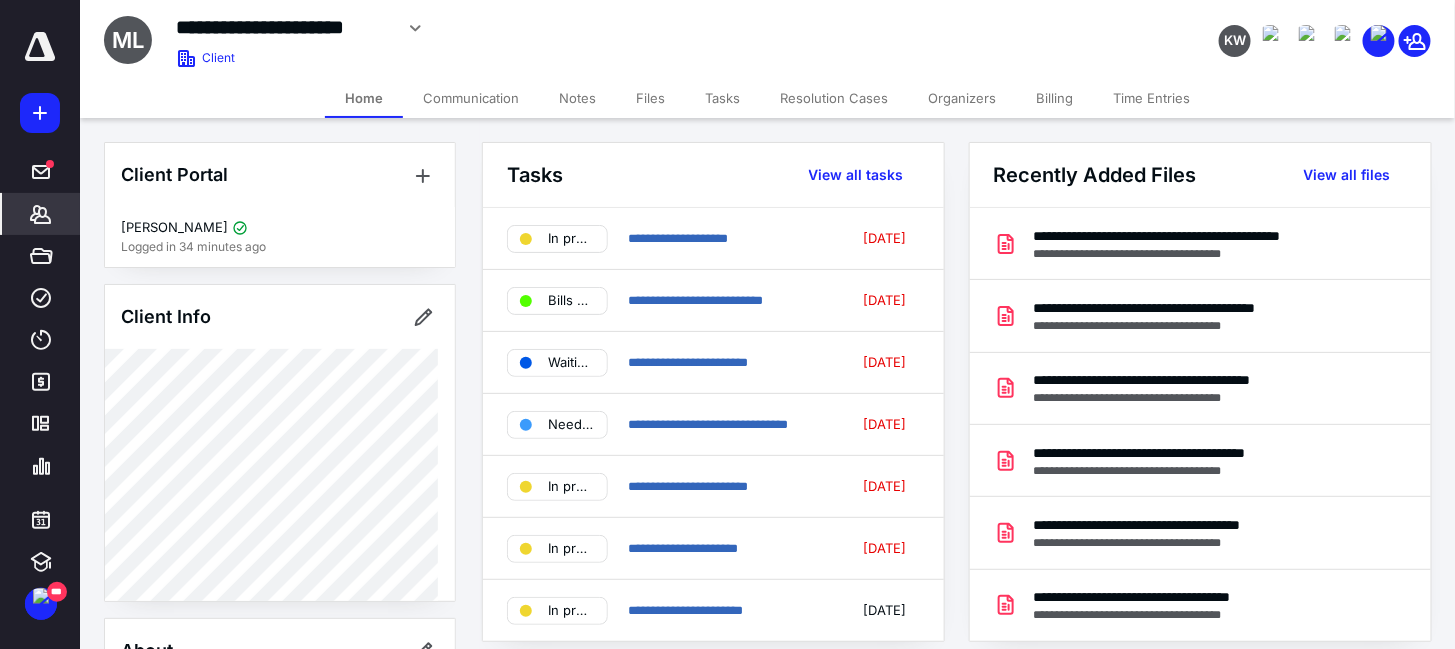 scroll, scrollTop: 464, scrollLeft: 0, axis: vertical 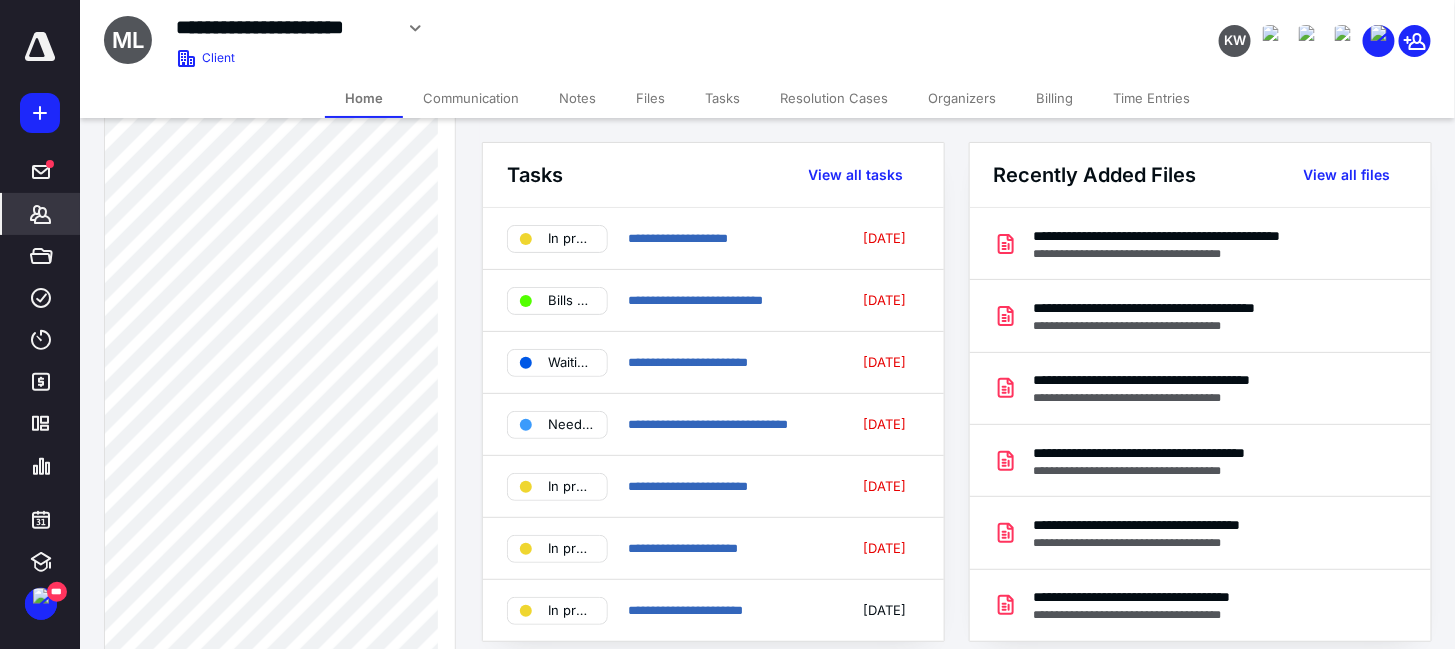 click on "Files" at bounding box center [650, 98] 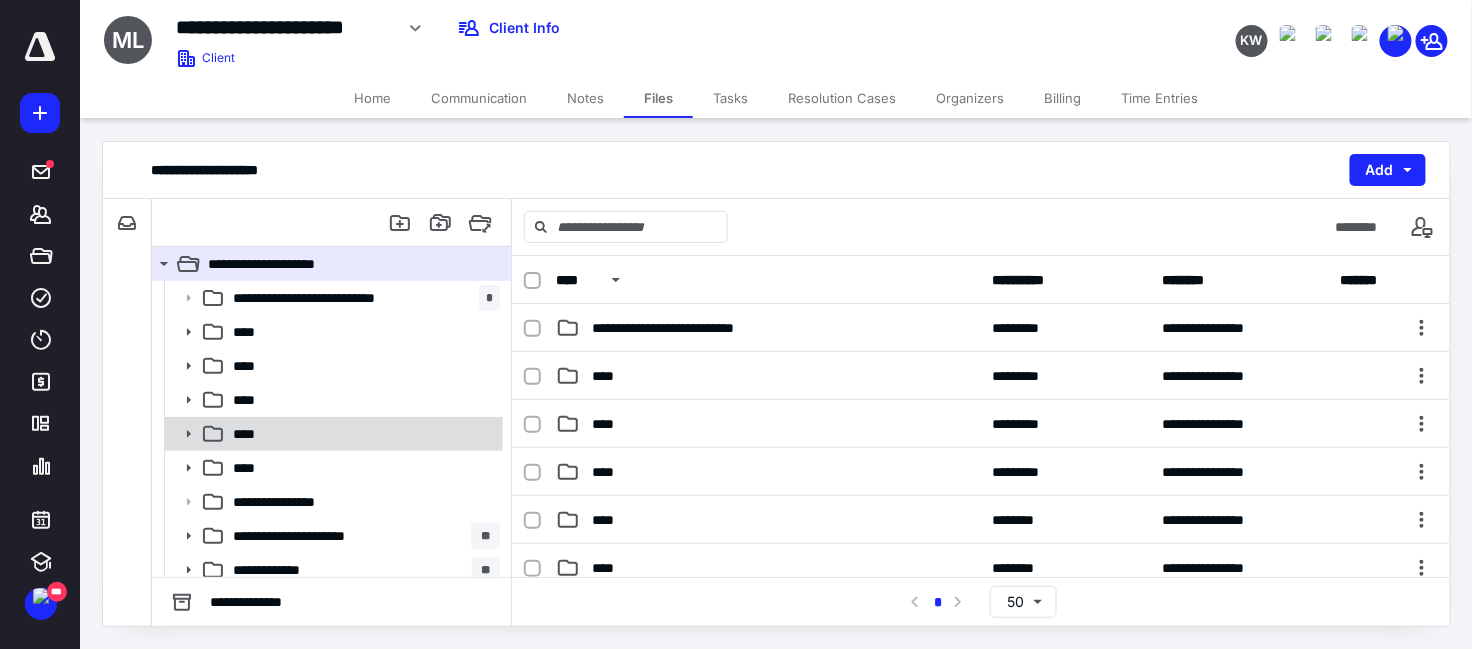 click 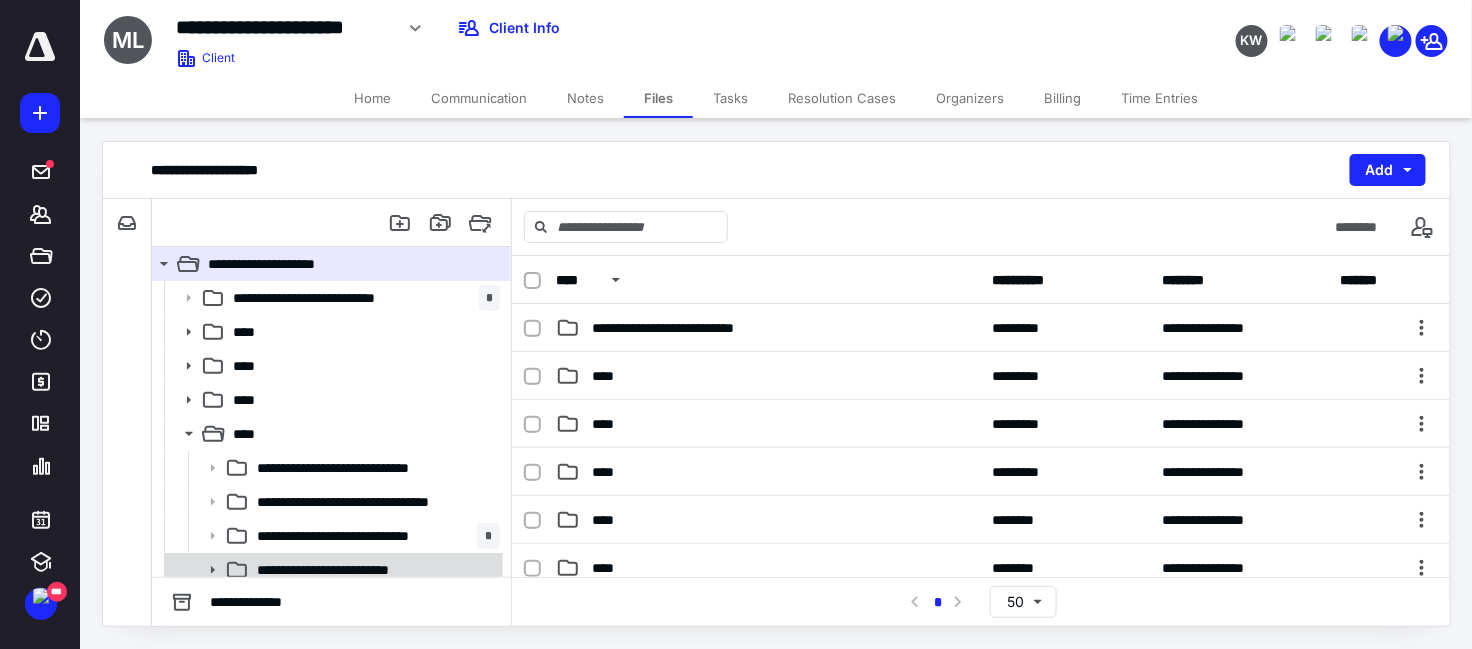 drag, startPoint x: 212, startPoint y: 563, endPoint x: 225, endPoint y: 564, distance: 13.038404 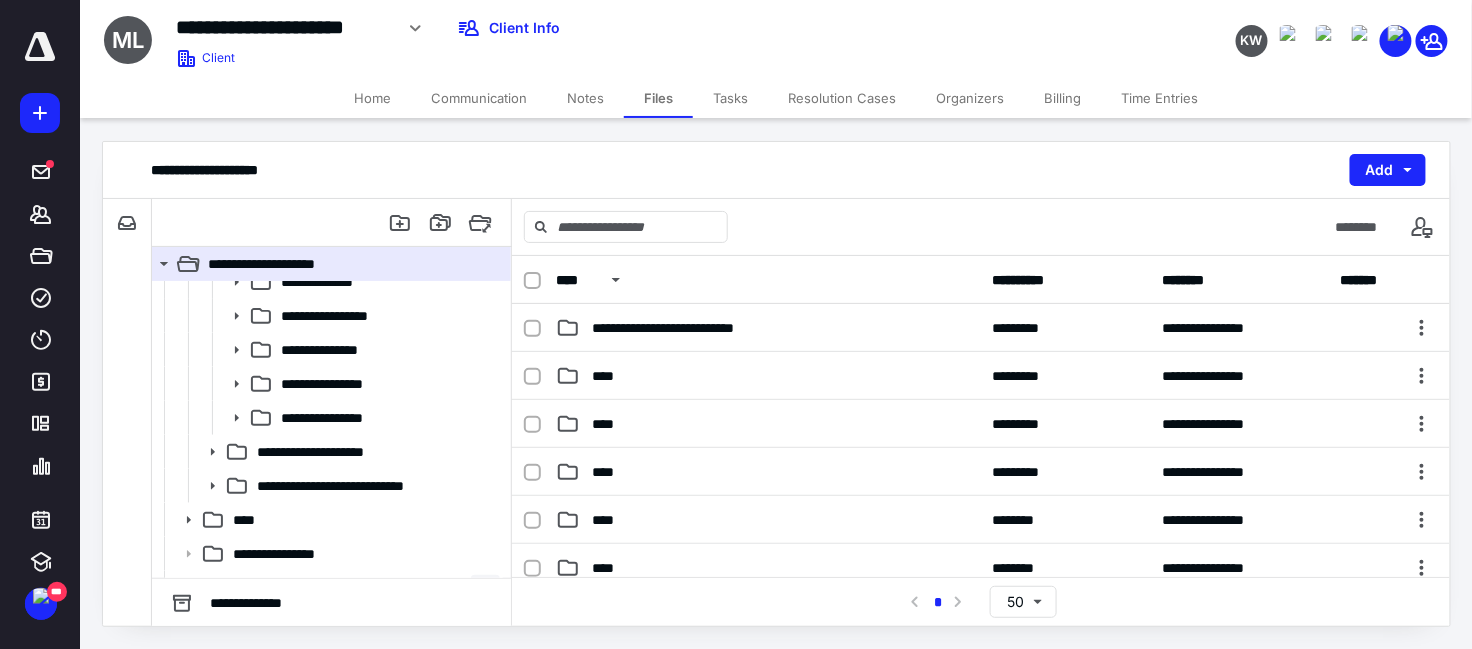 scroll, scrollTop: 545, scrollLeft: 0, axis: vertical 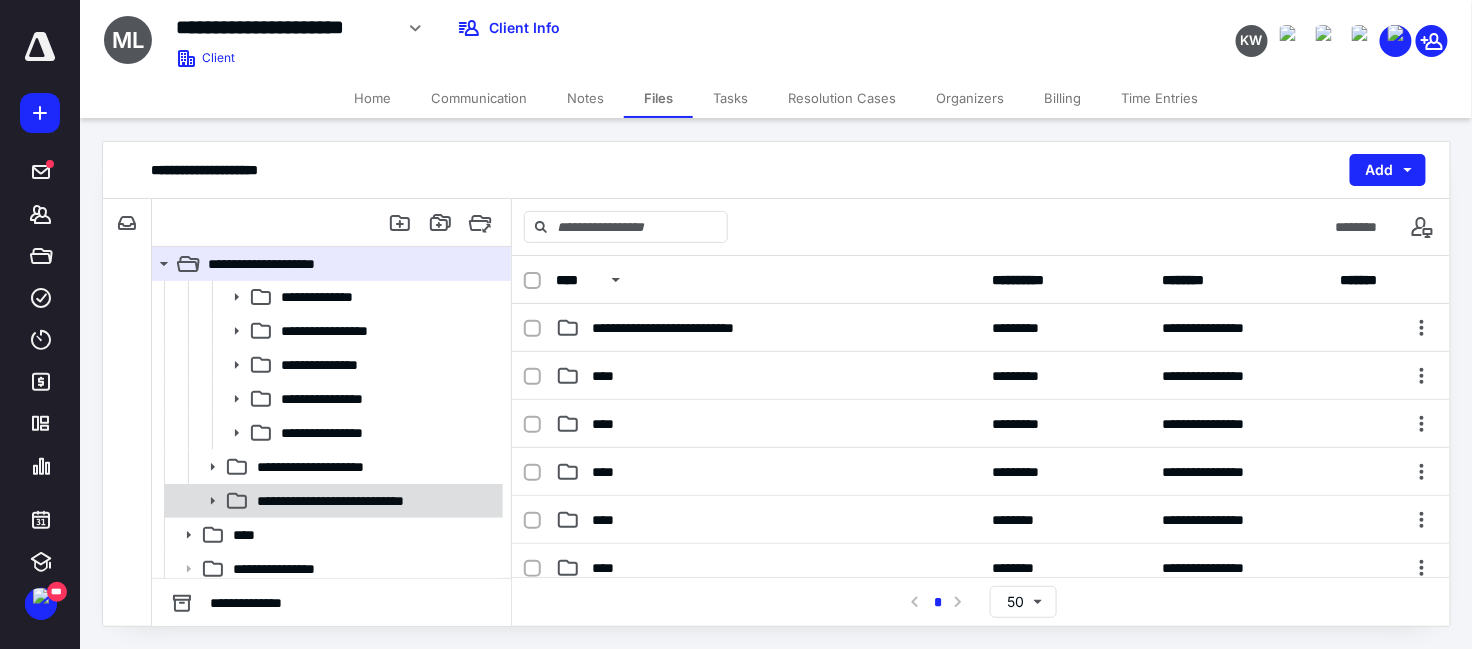 click 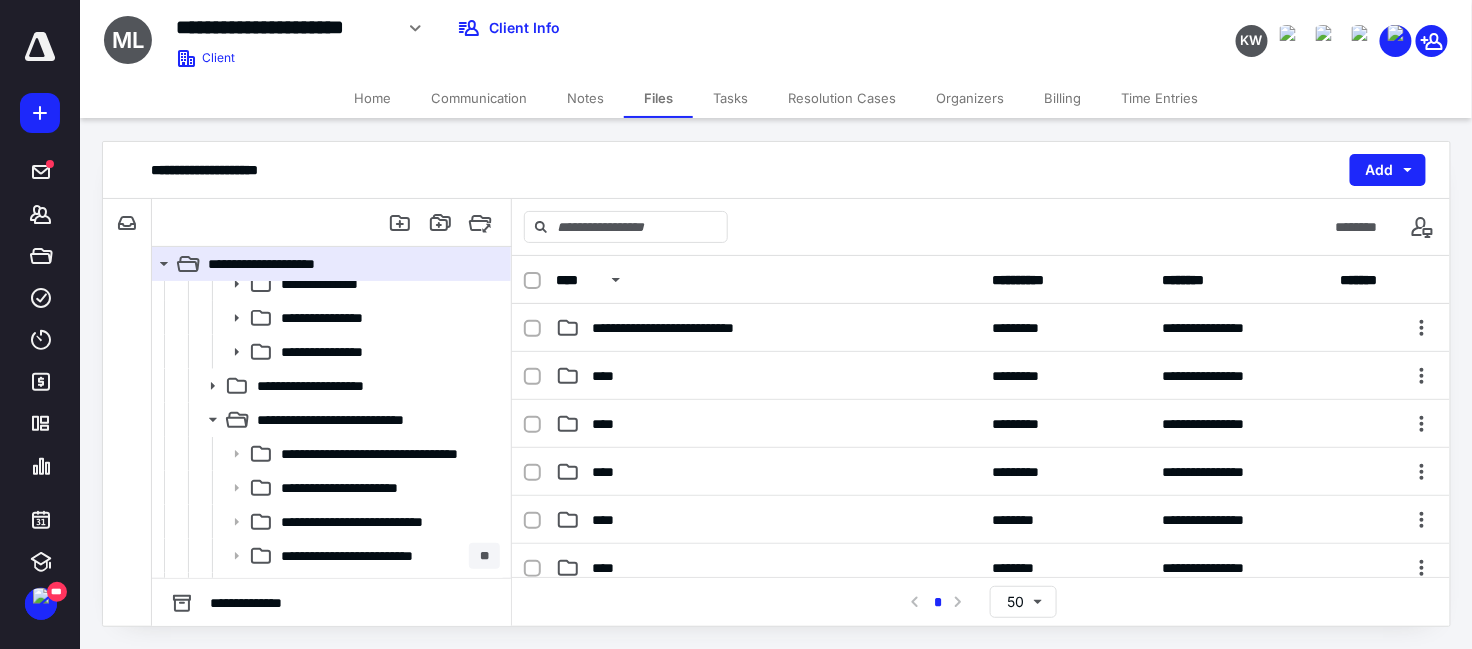 scroll, scrollTop: 689, scrollLeft: 0, axis: vertical 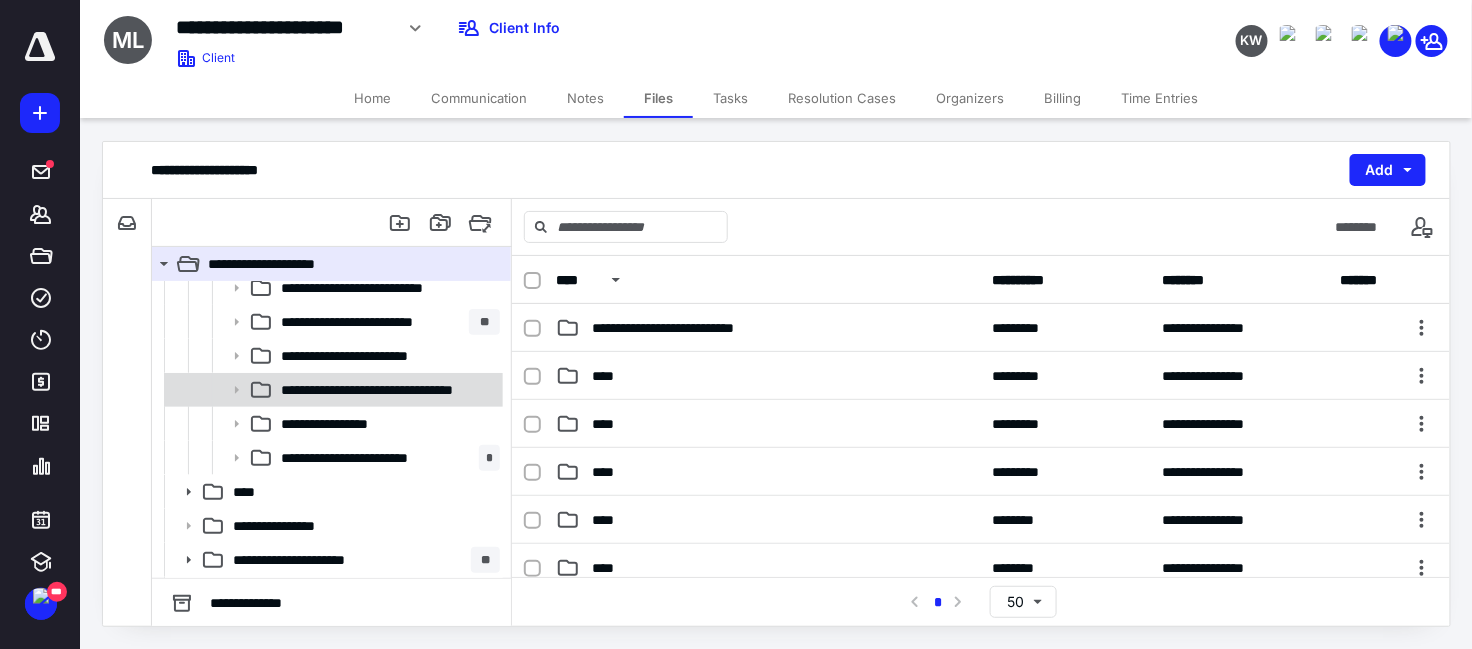 click 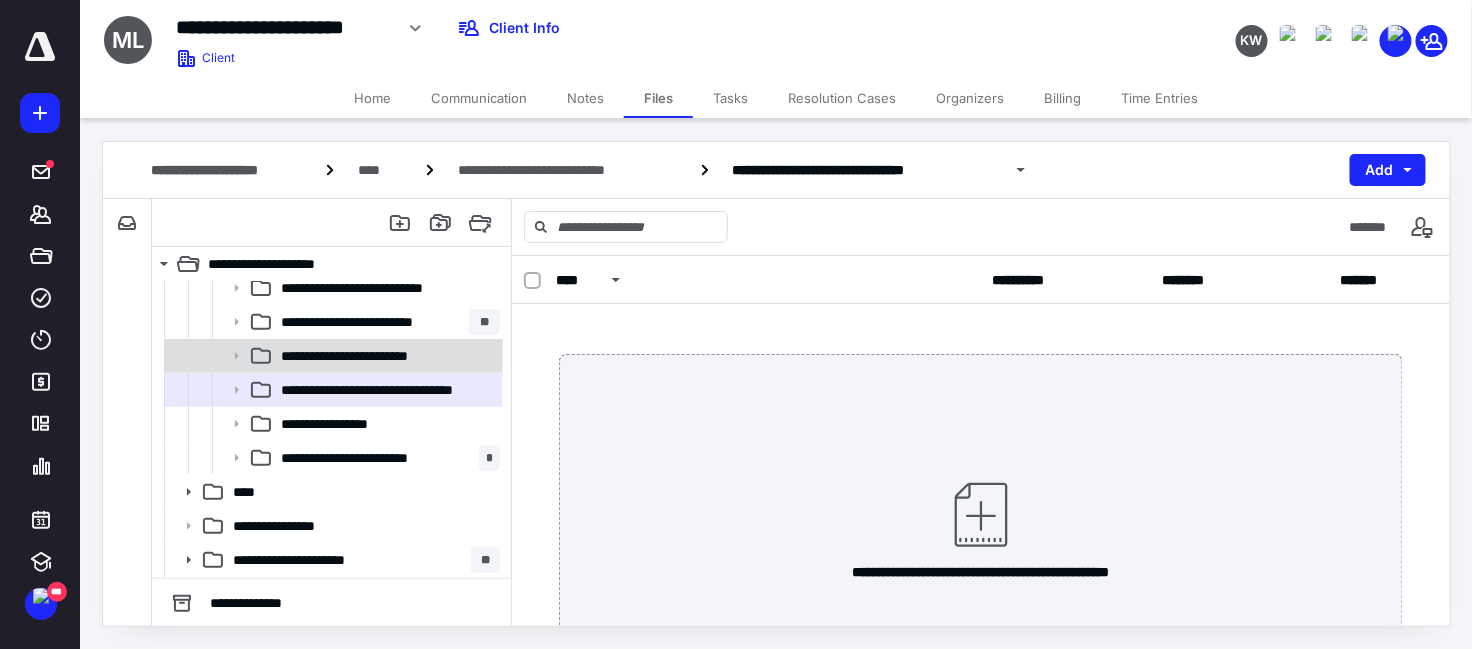 click 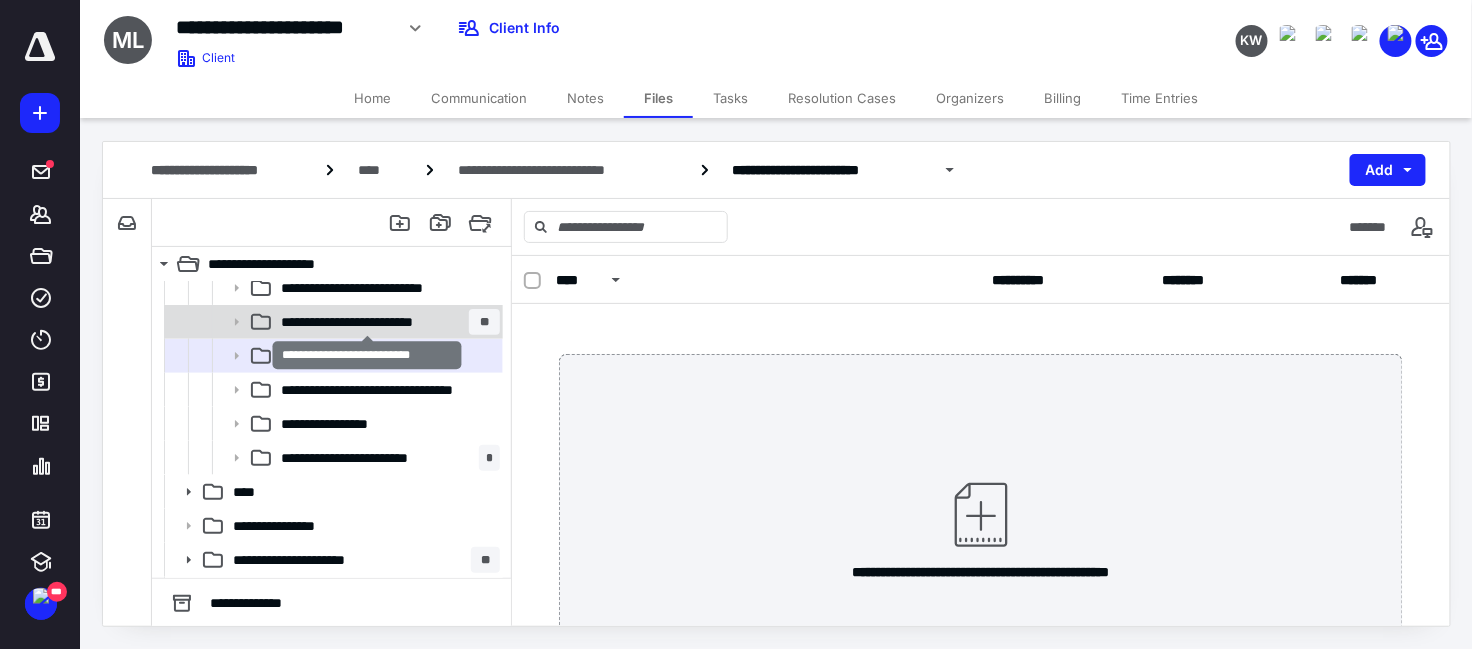 click on "**********" at bounding box center (368, 322) 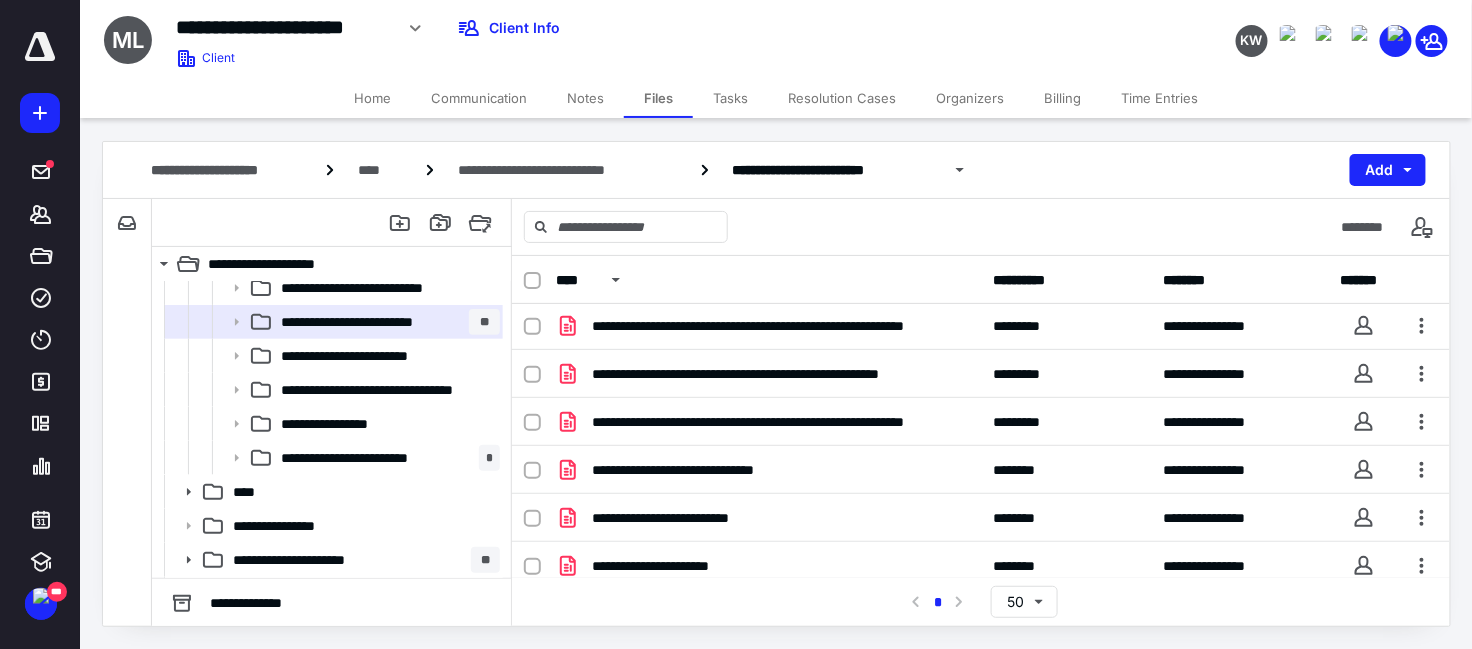 scroll, scrollTop: 823, scrollLeft: 0, axis: vertical 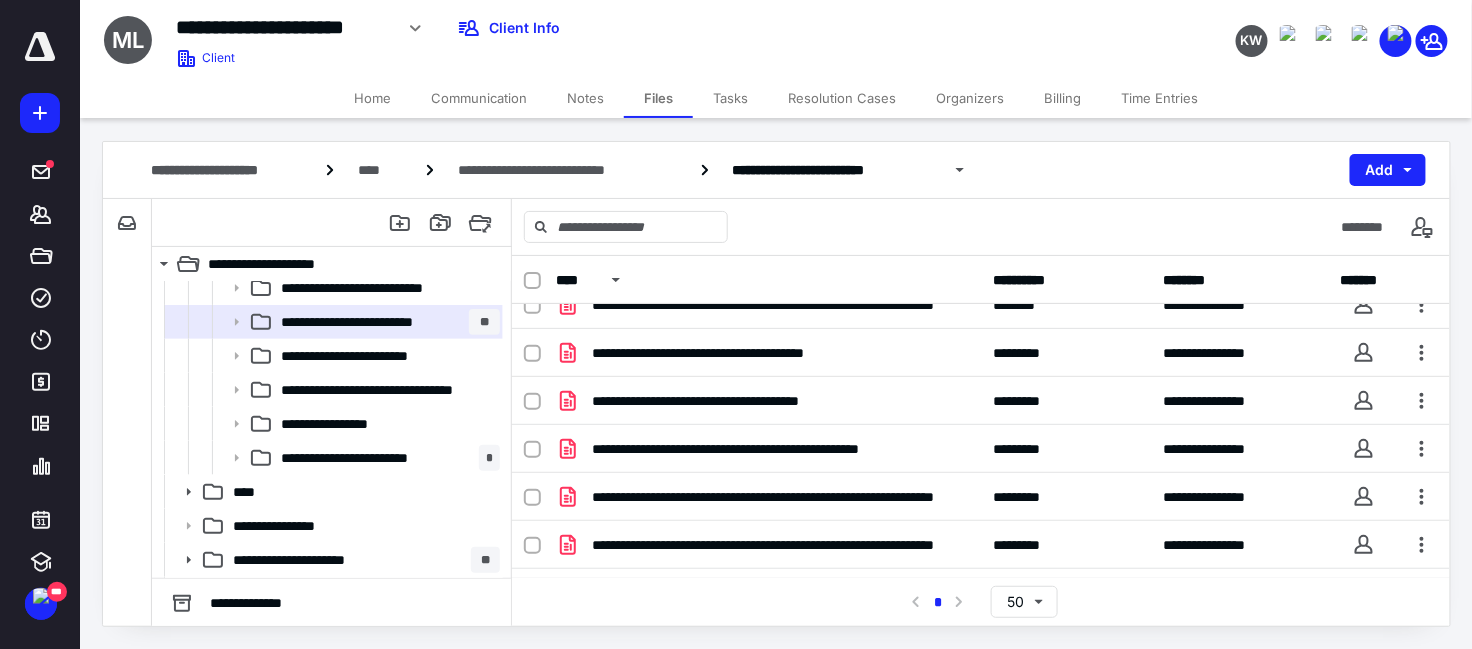 drag, startPoint x: 887, startPoint y: 201, endPoint x: 875, endPoint y: 201, distance: 12 